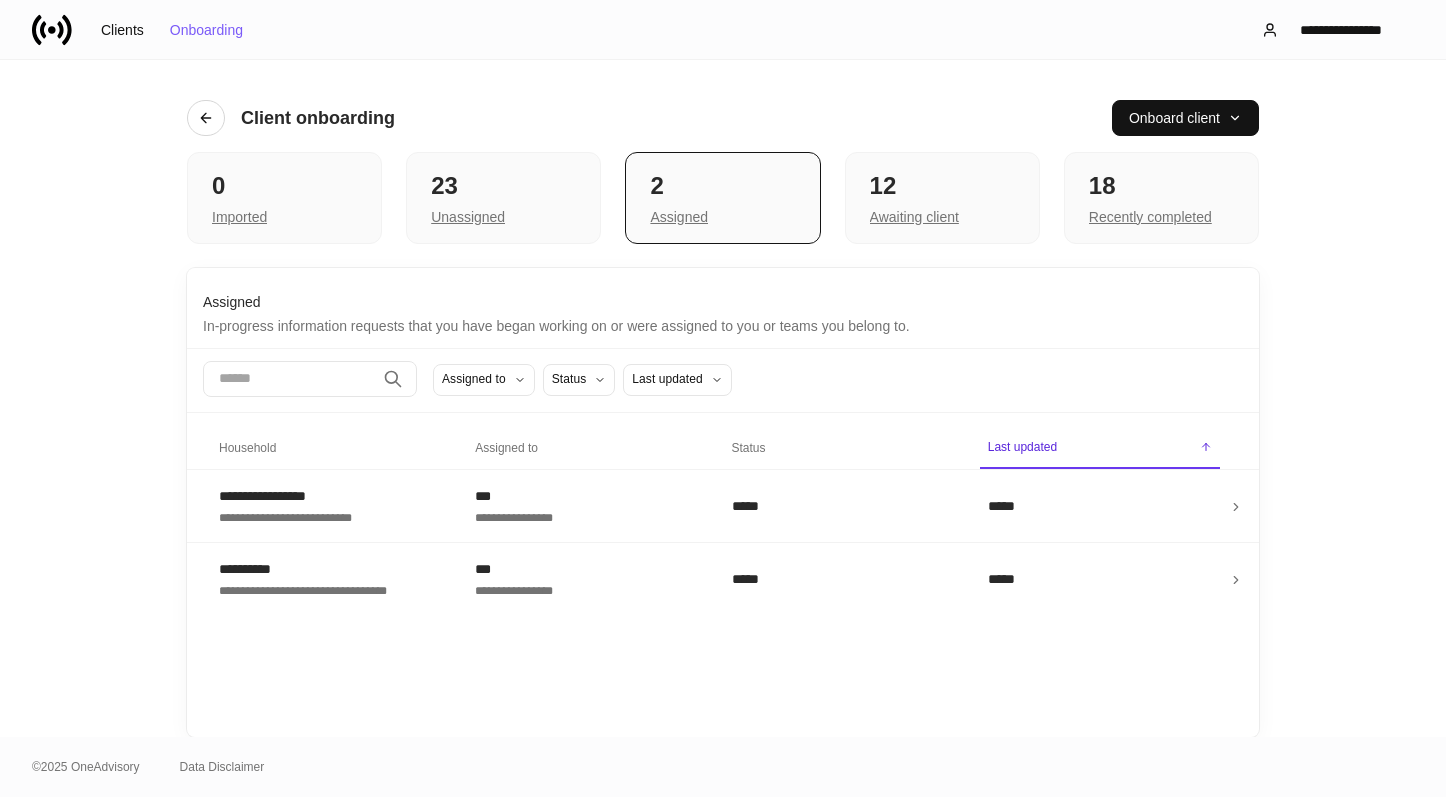 scroll, scrollTop: 0, scrollLeft: 0, axis: both 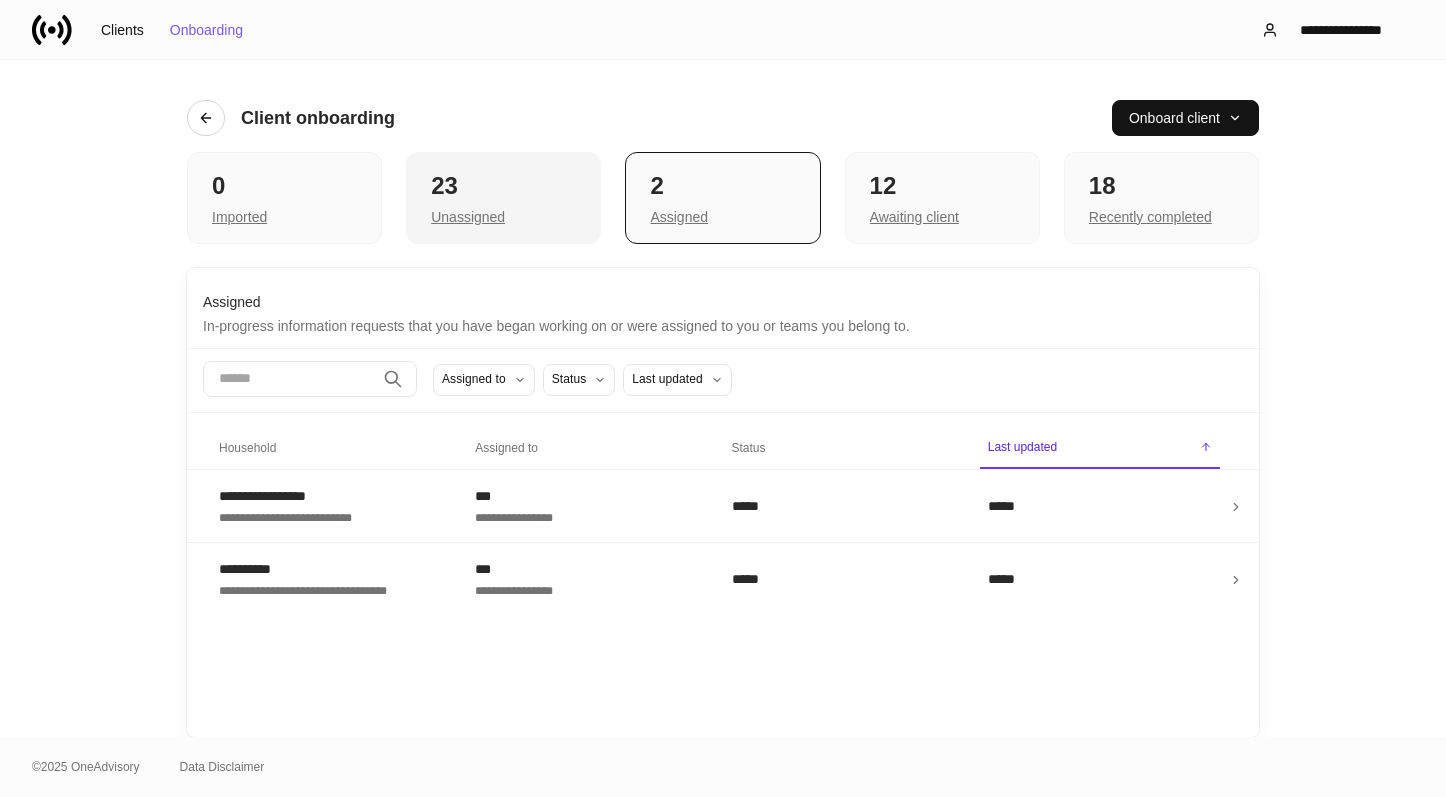 click on "Unassigned" at bounding box center [284, 215] 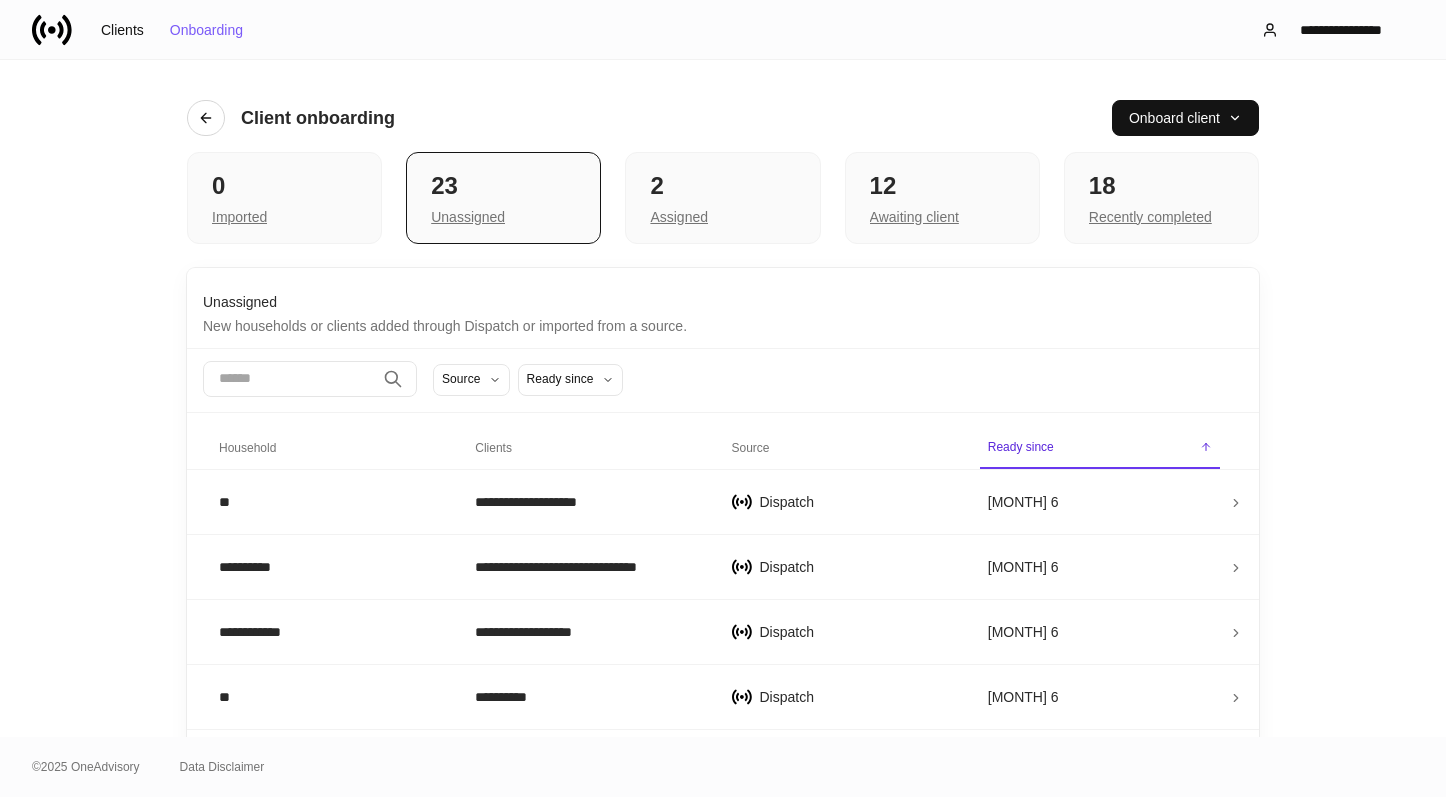 click on "0 Imported 23 Unassigned 2 Assigned 12 Awaiting client 18 Recently completed" at bounding box center (723, 198) 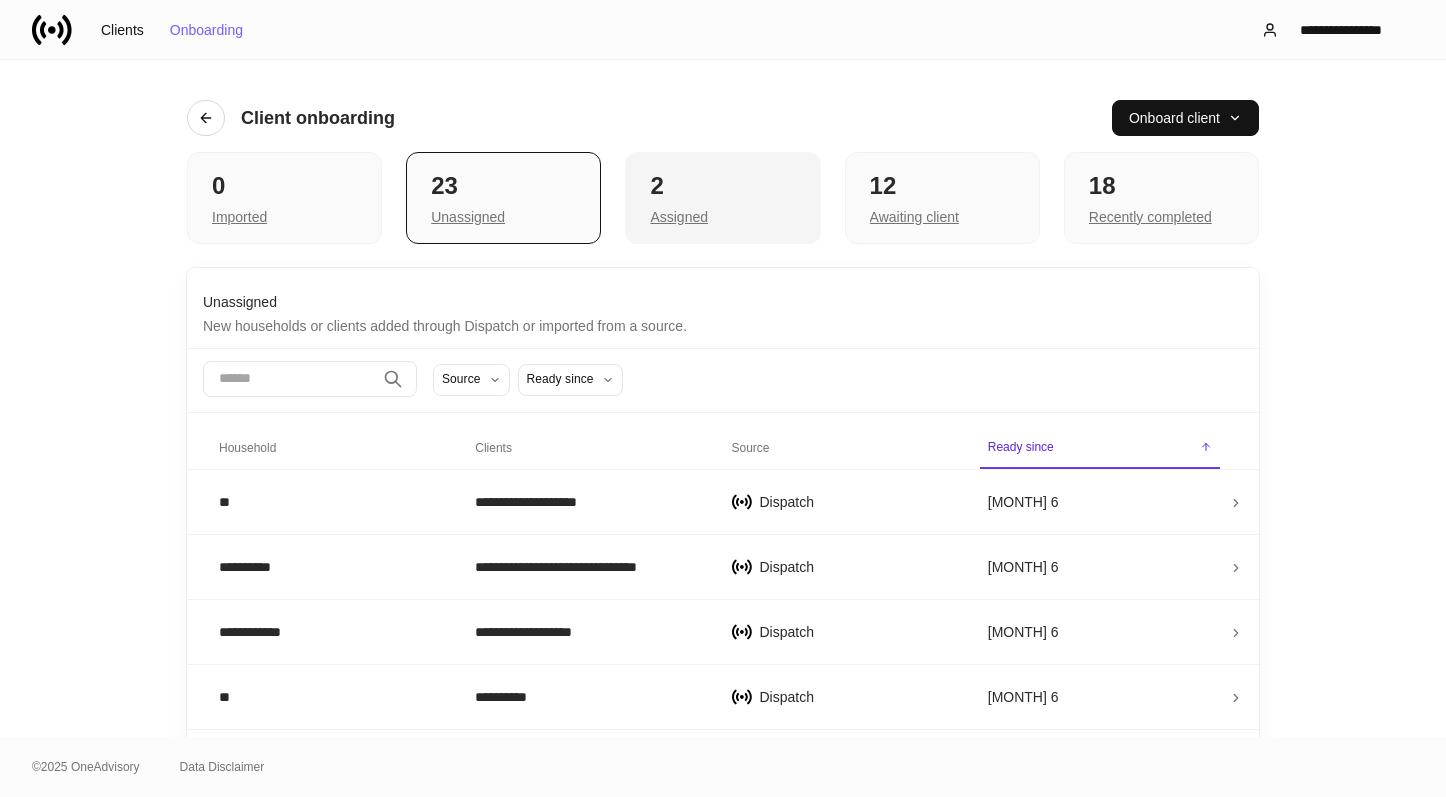 click on "2" at bounding box center (284, 186) 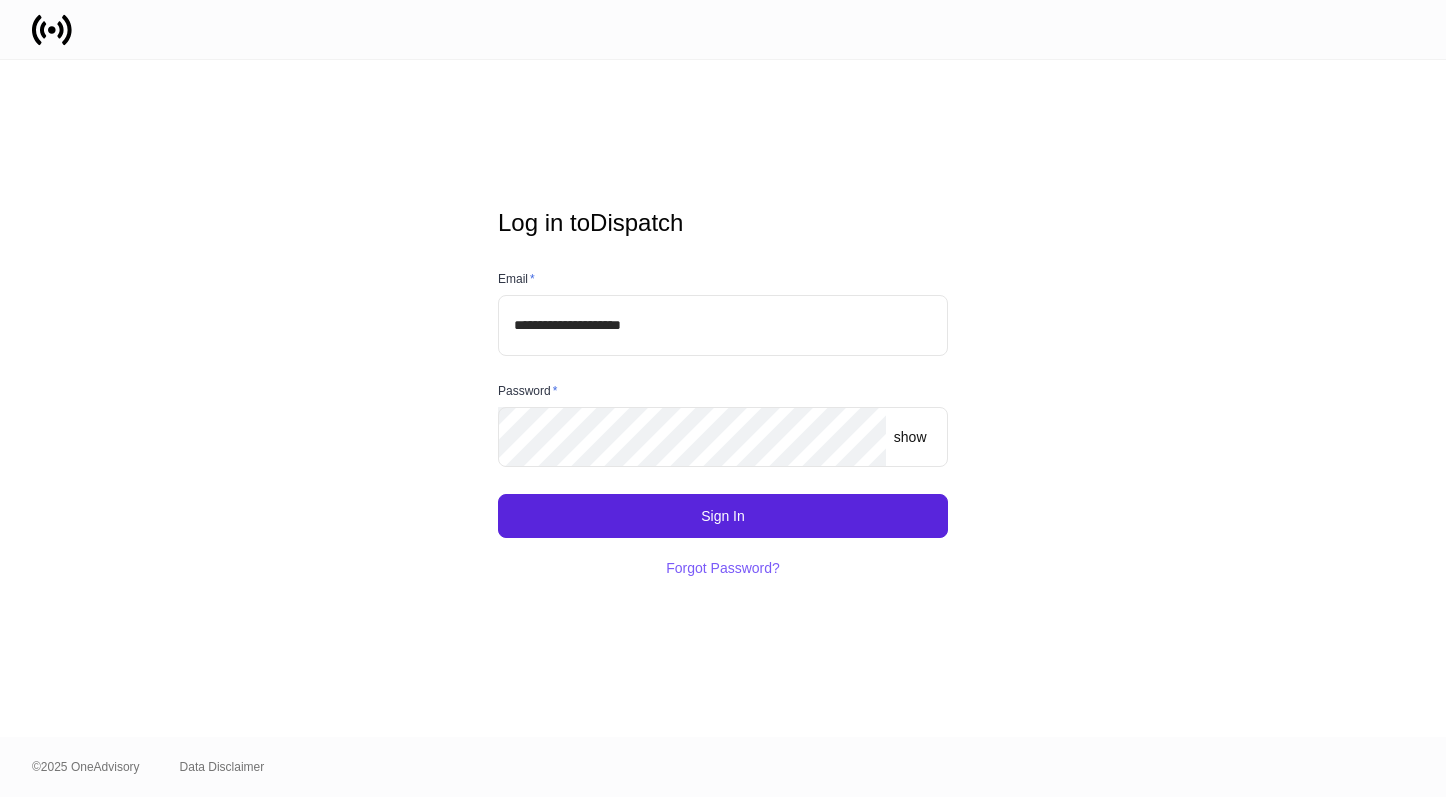scroll, scrollTop: 0, scrollLeft: 0, axis: both 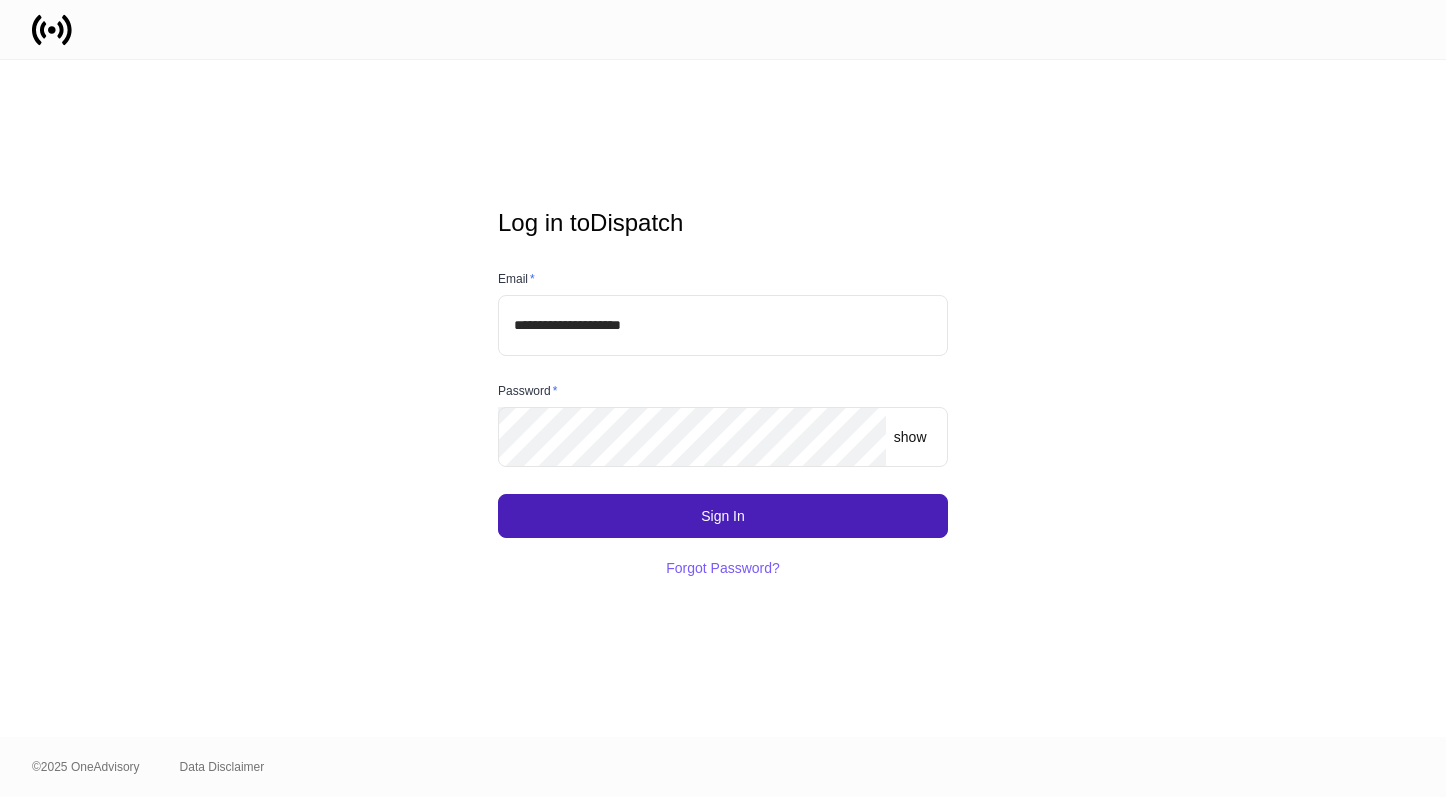 click on "Sign In" at bounding box center [723, 516] 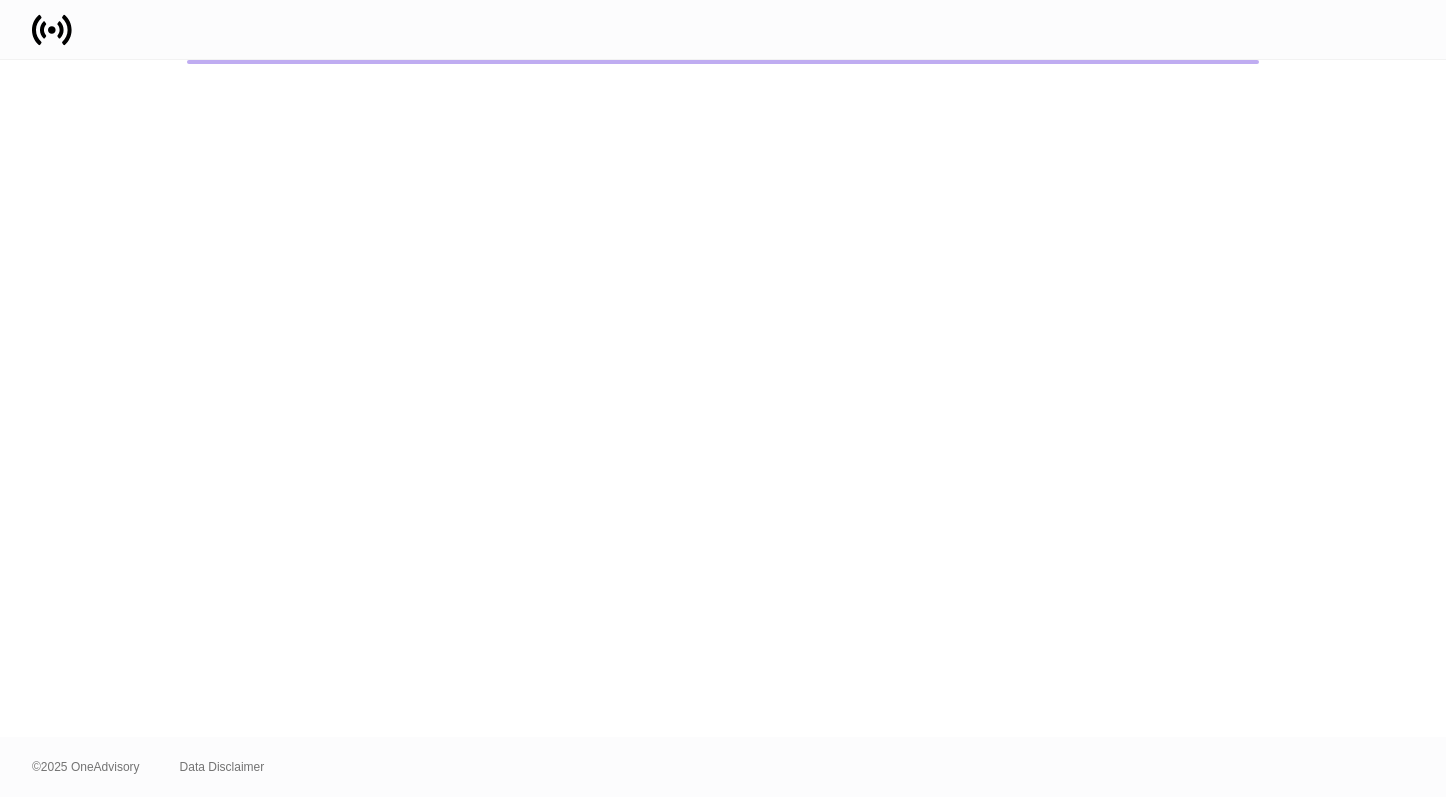 scroll, scrollTop: 0, scrollLeft: 0, axis: both 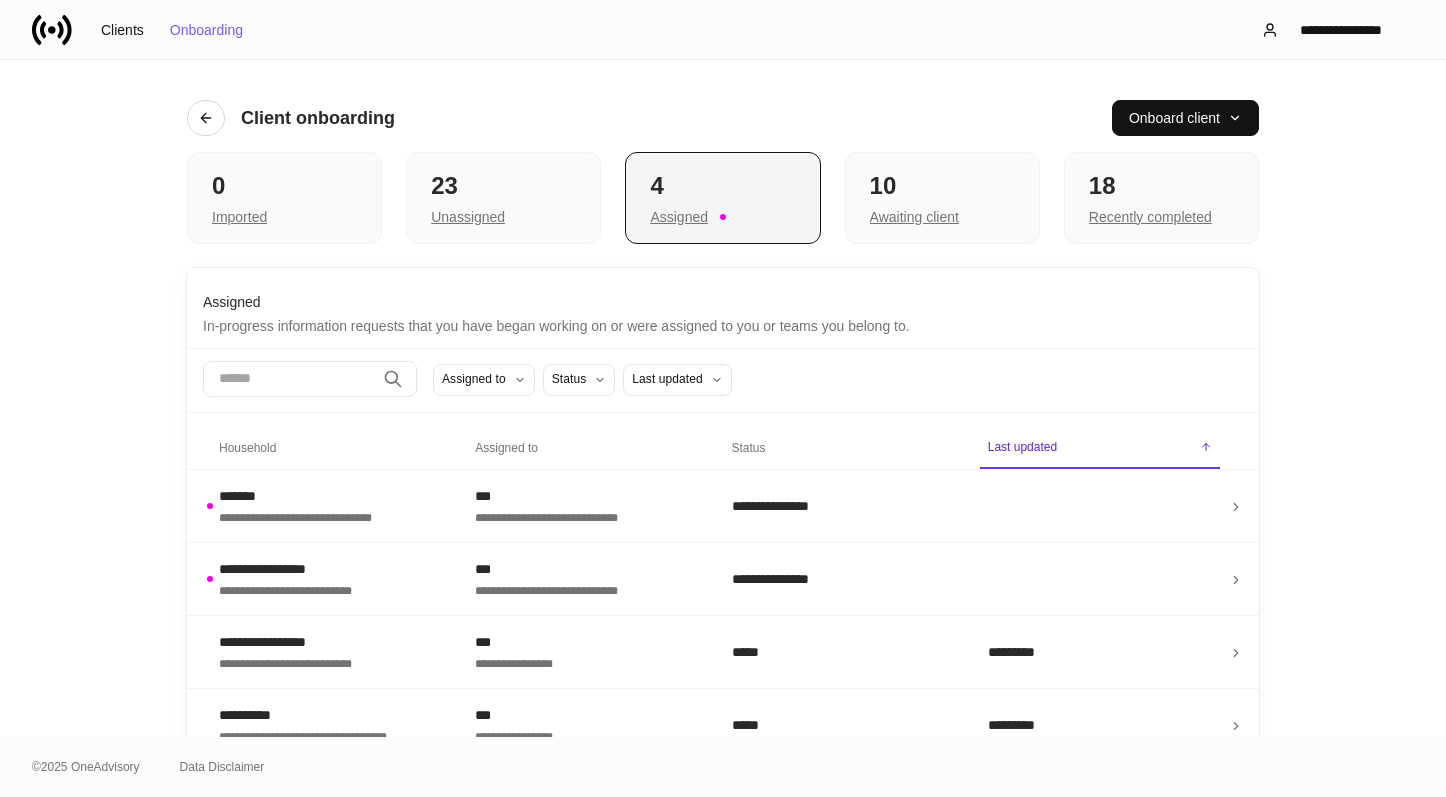click on "4" at bounding box center [722, 186] 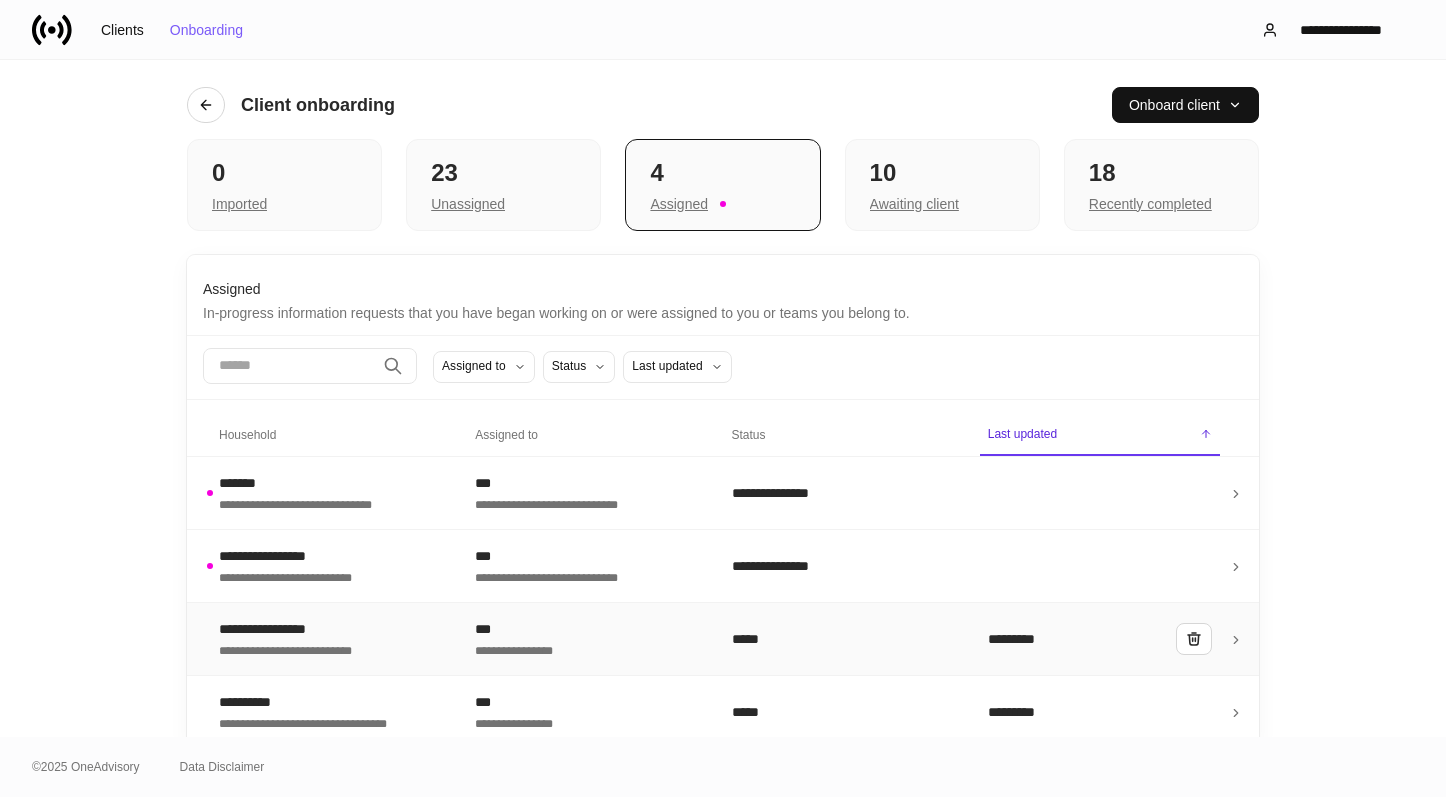 scroll, scrollTop: 24, scrollLeft: 0, axis: vertical 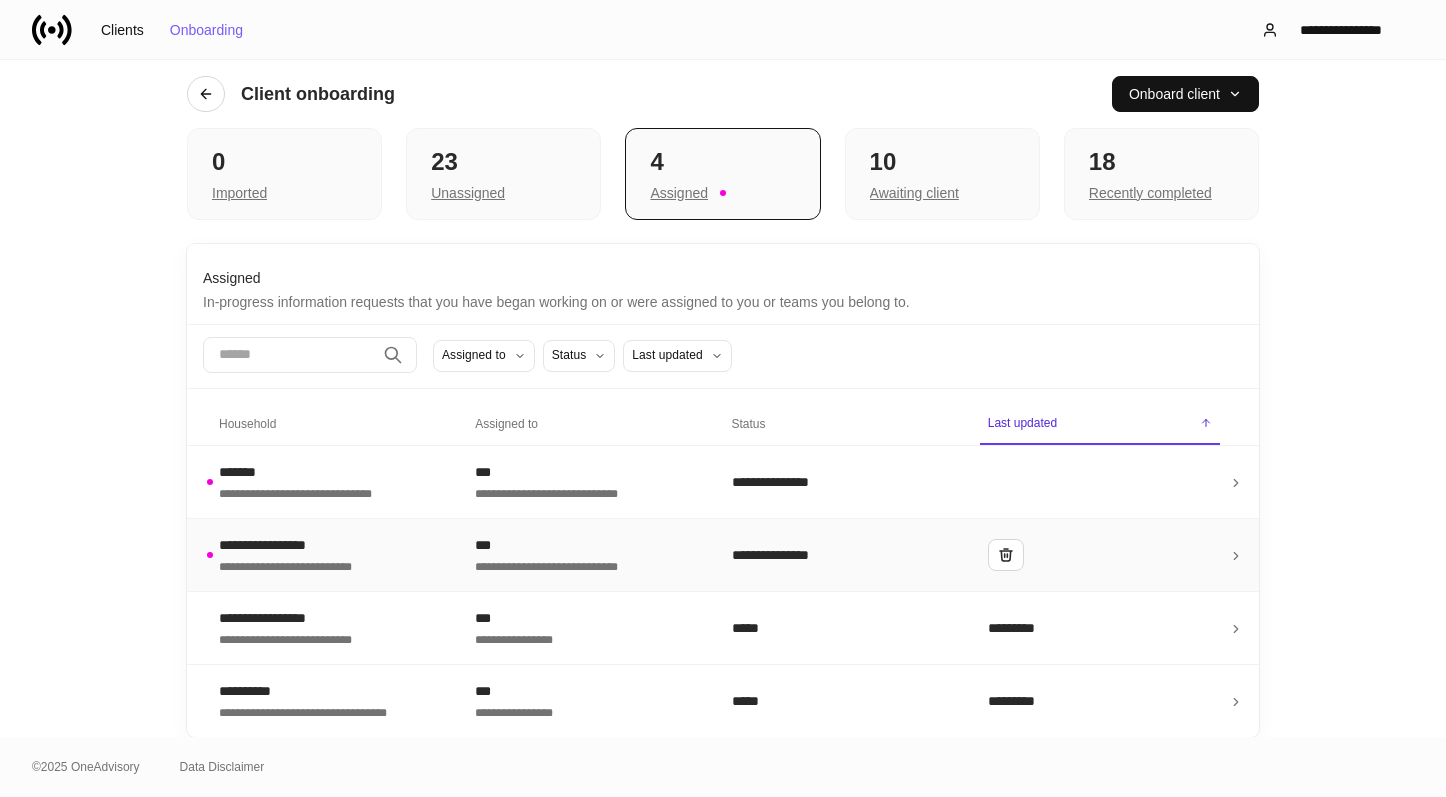click on "**********" at bounding box center (331, 481) 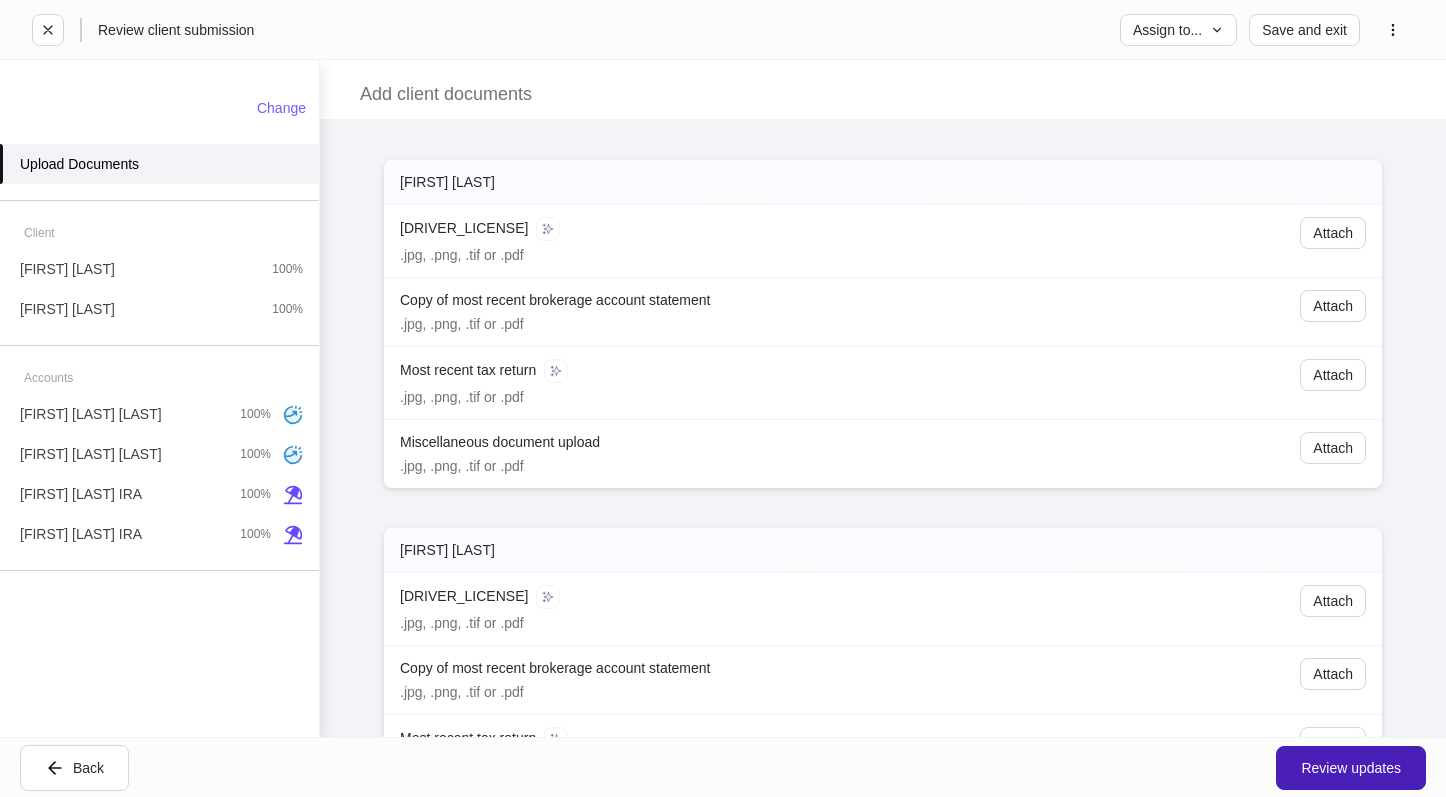 click on "Review updates" at bounding box center (1351, 768) 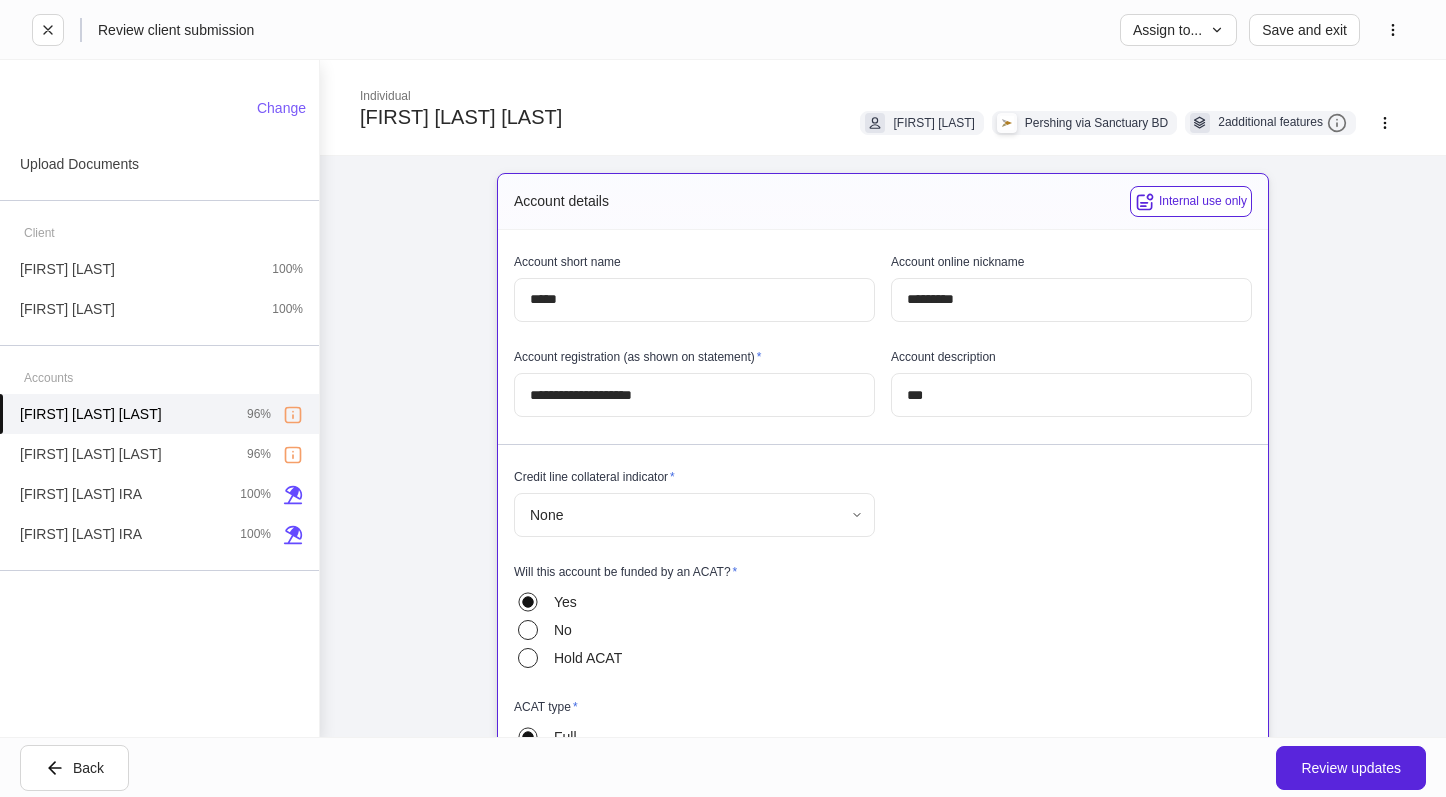 scroll, scrollTop: 0, scrollLeft: 0, axis: both 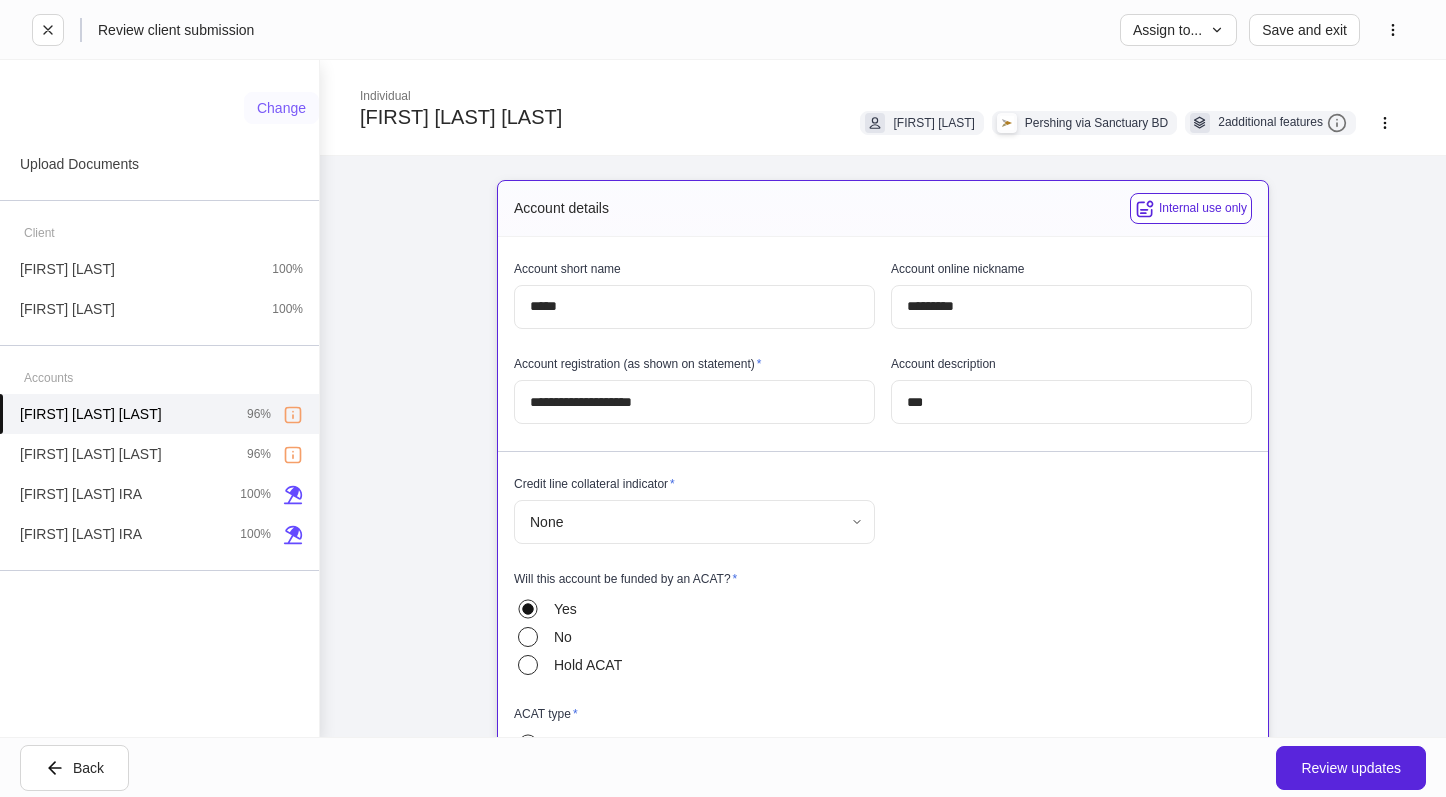 click on "Change" at bounding box center (281, 108) 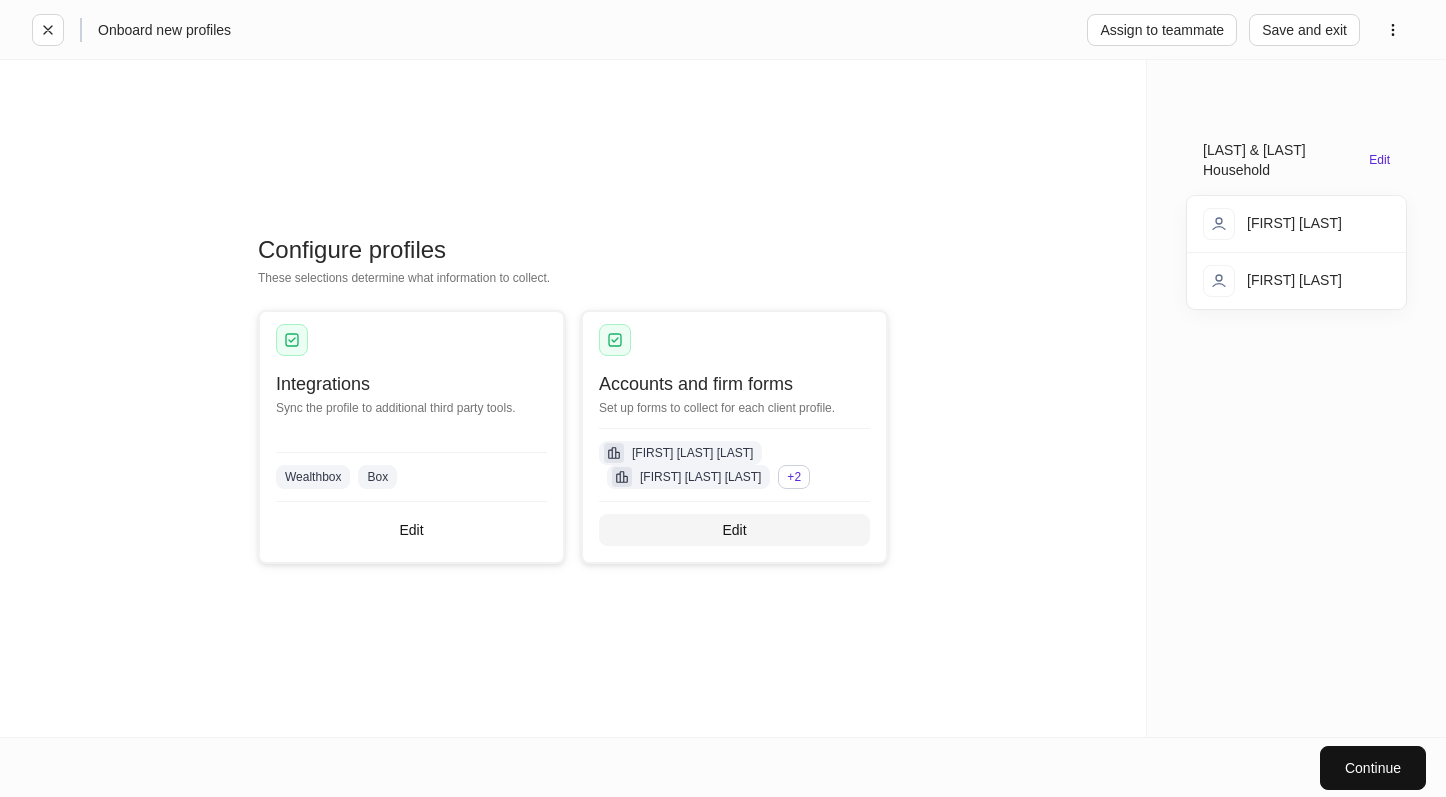 click on "Edit" at bounding box center [734, 530] 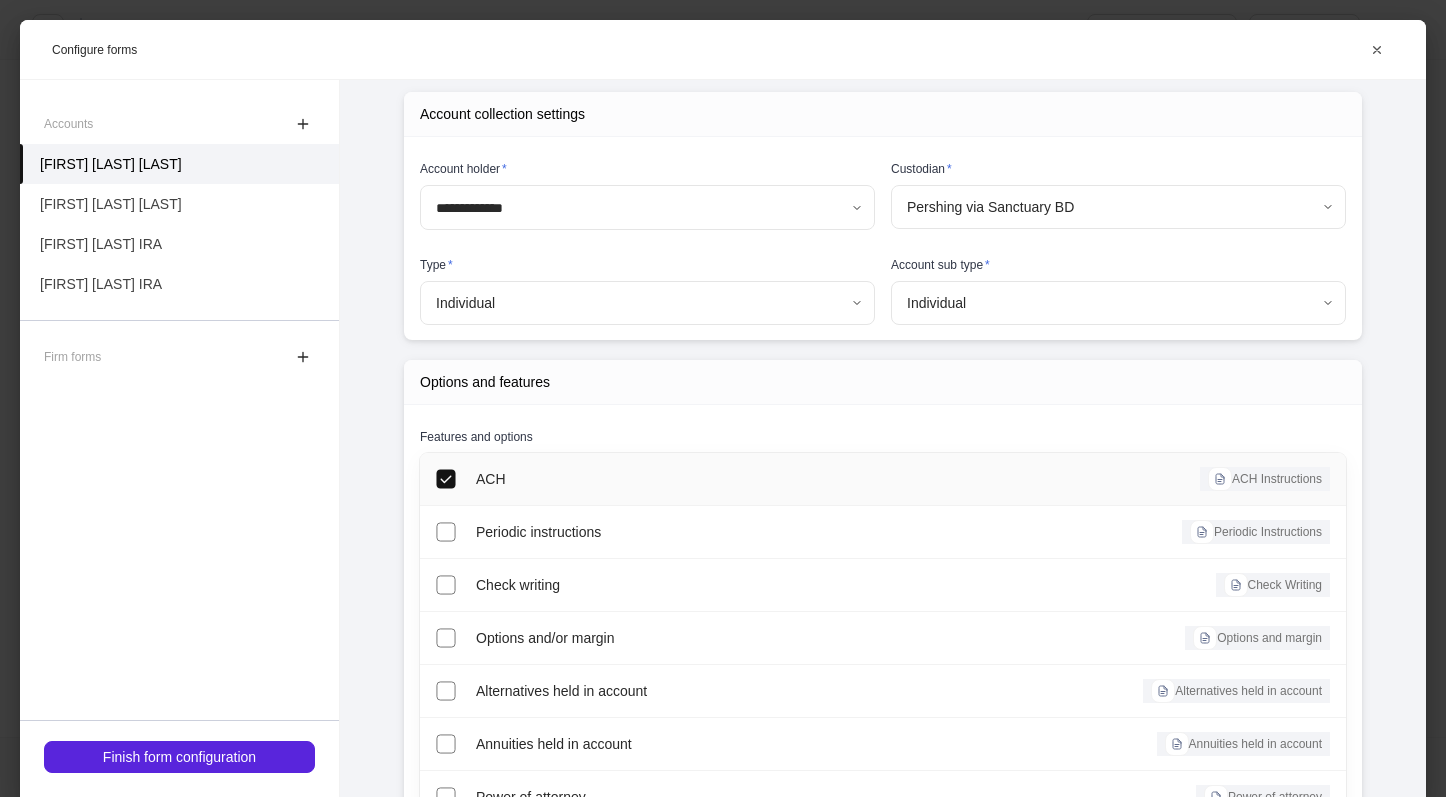 scroll, scrollTop: 303, scrollLeft: 0, axis: vertical 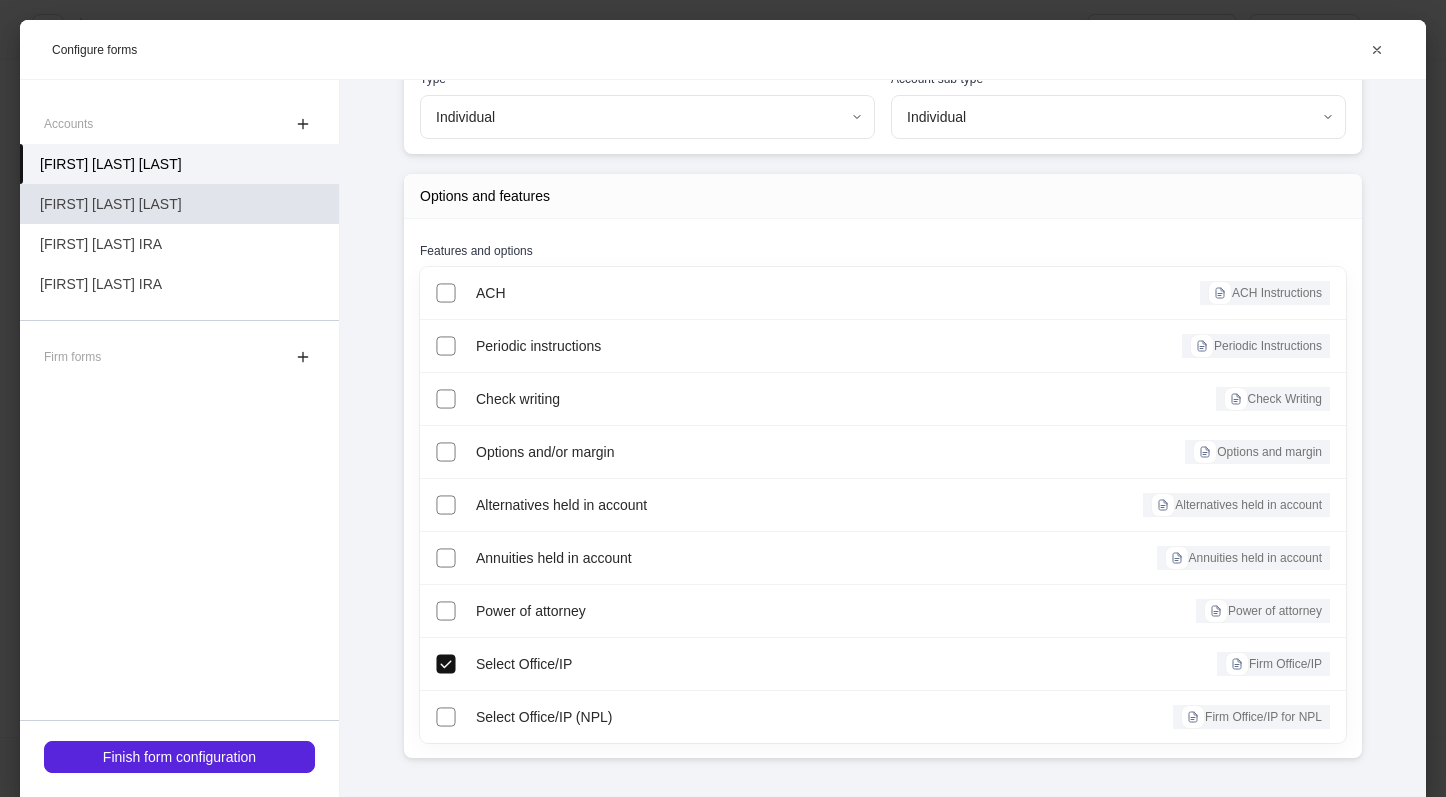 click on "[FIRST] [LAST] [LAST]" at bounding box center [179, 204] 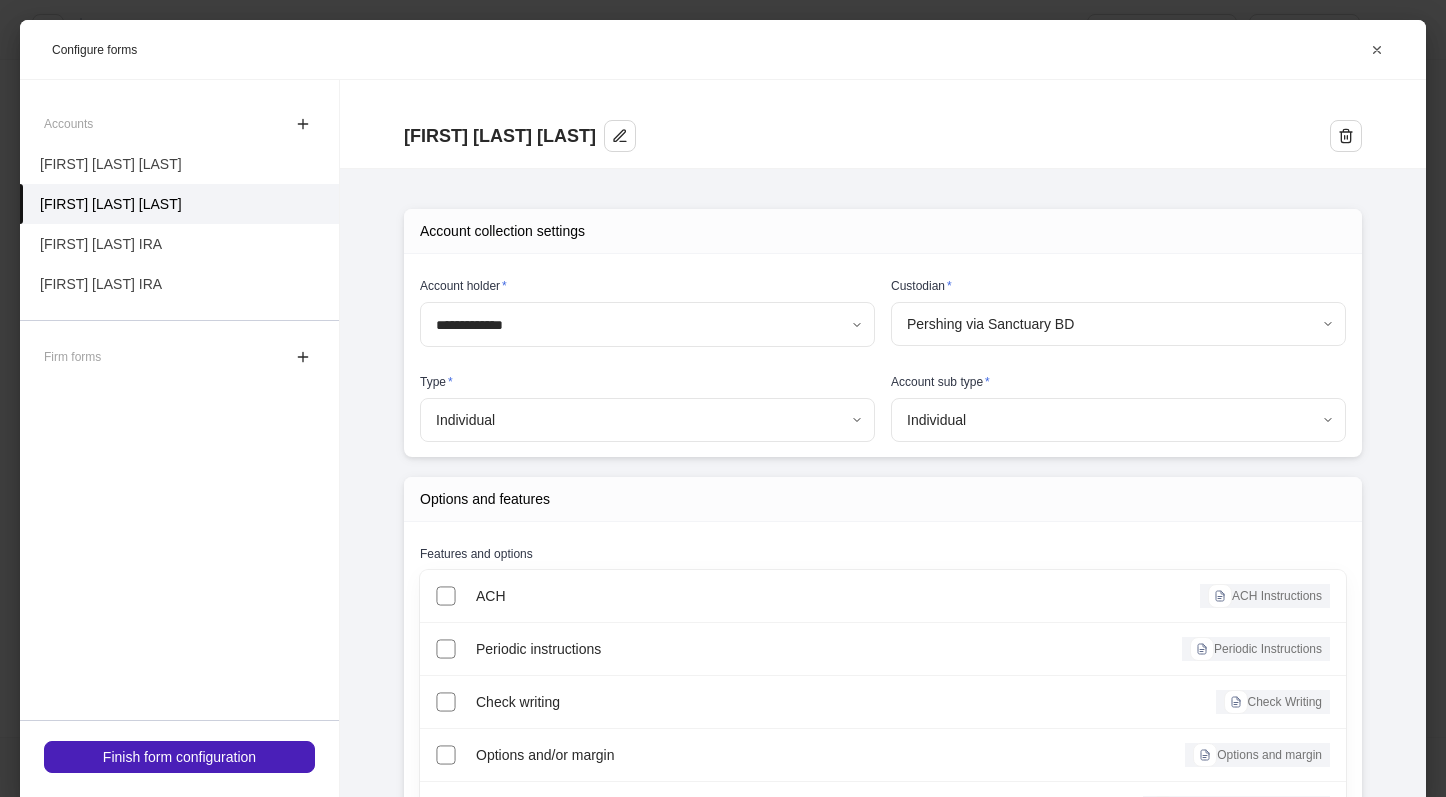 click on "Finish form configuration" at bounding box center (179, 757) 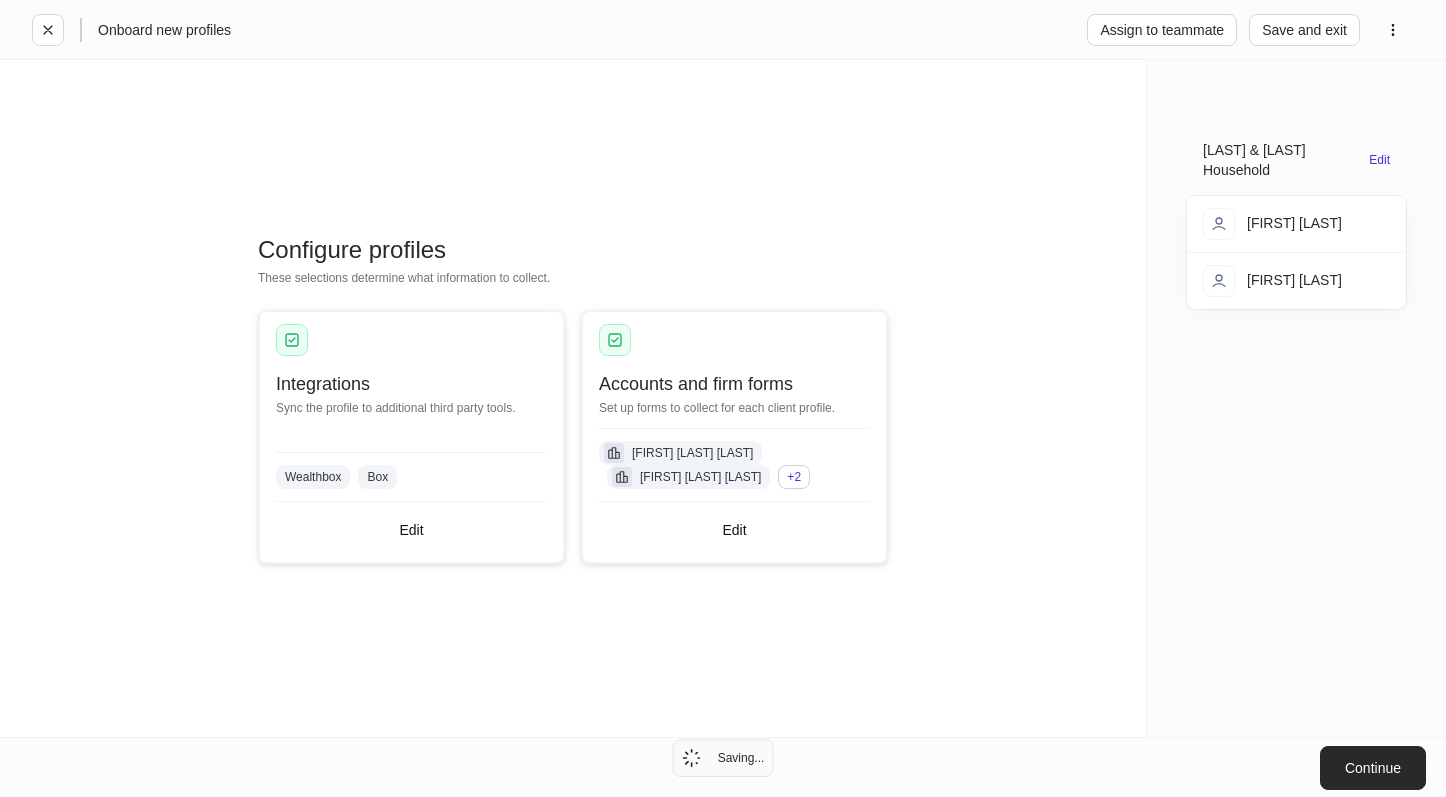 click on "Continue" at bounding box center (1373, 768) 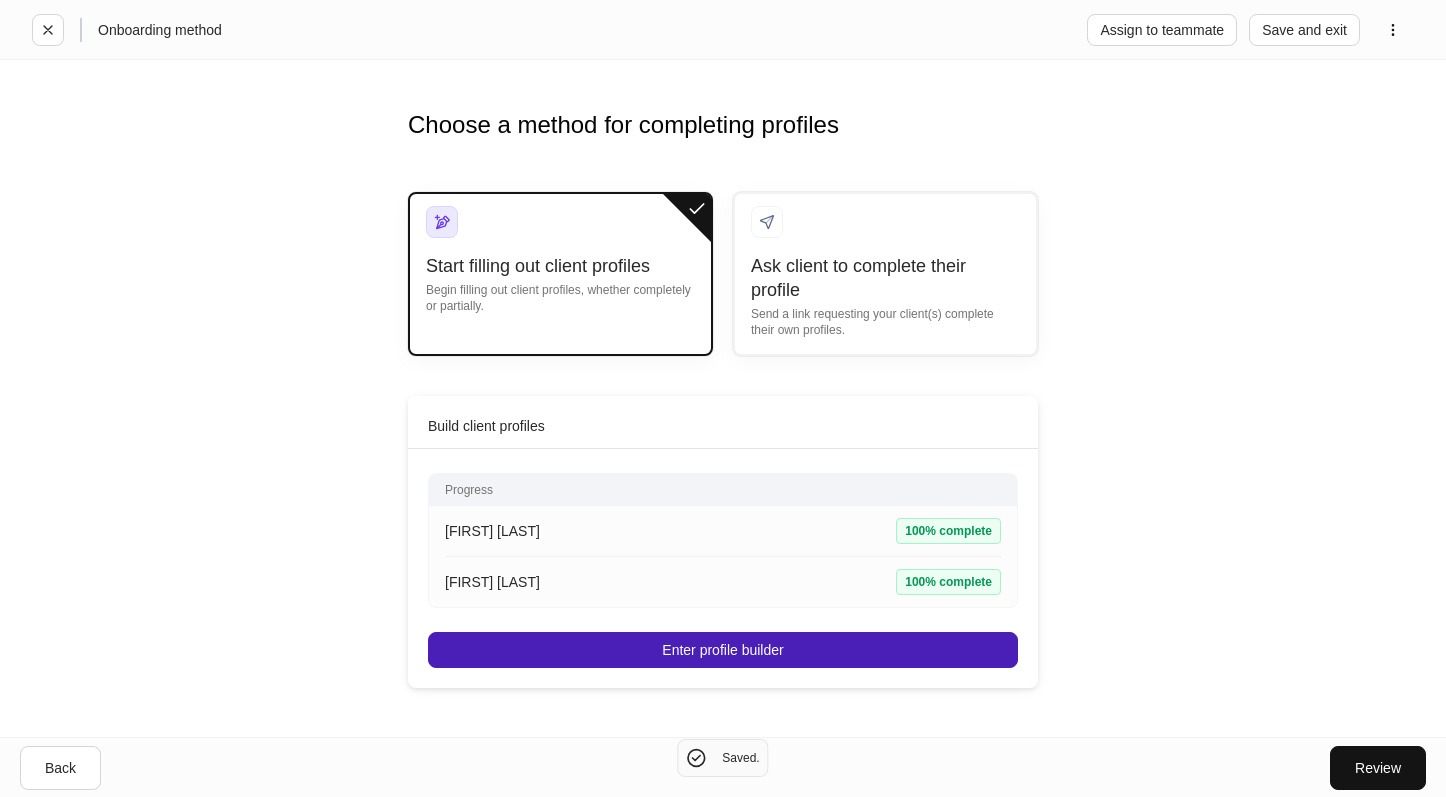 click on "Enter profile builder" at bounding box center [723, 650] 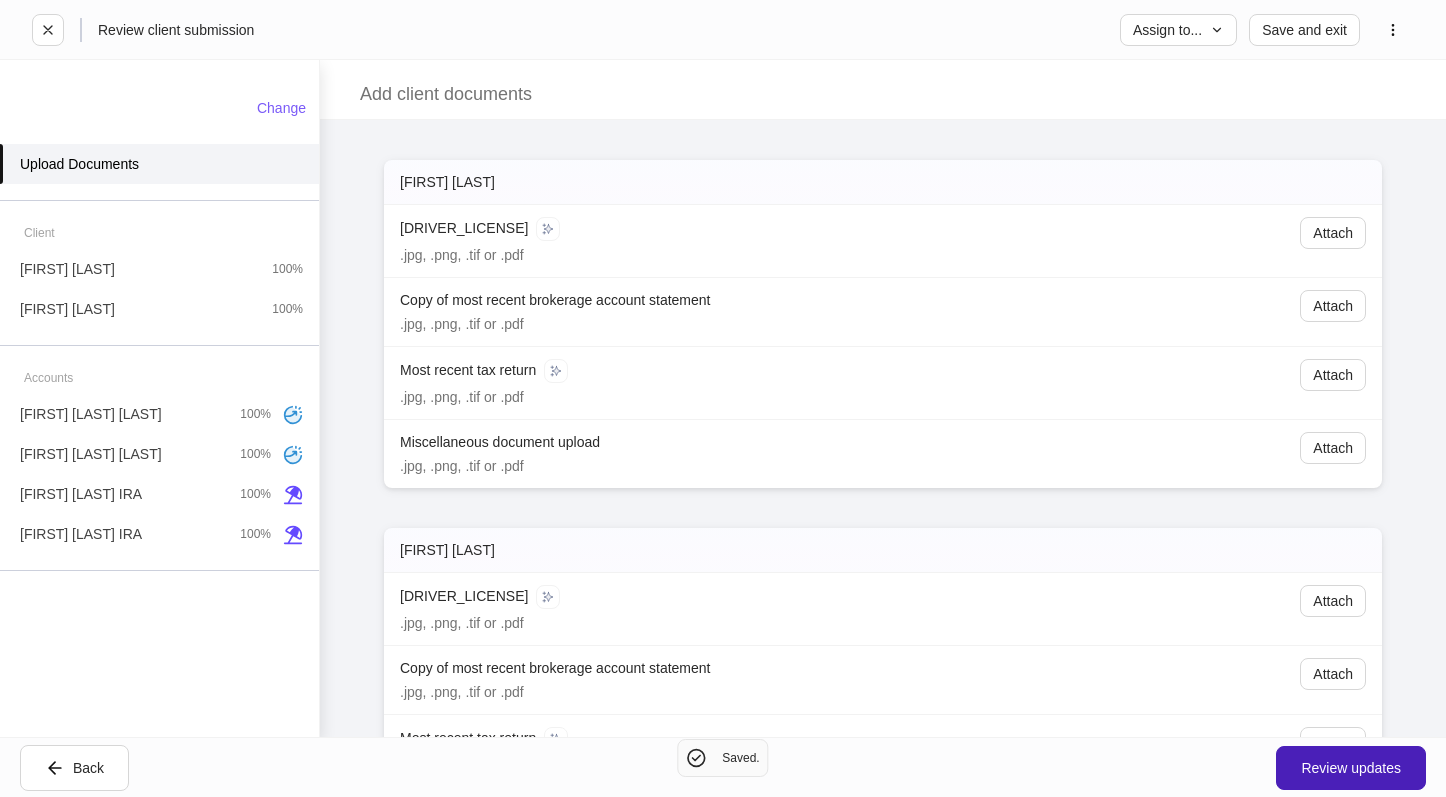 click on "Review updates" at bounding box center (1351, 768) 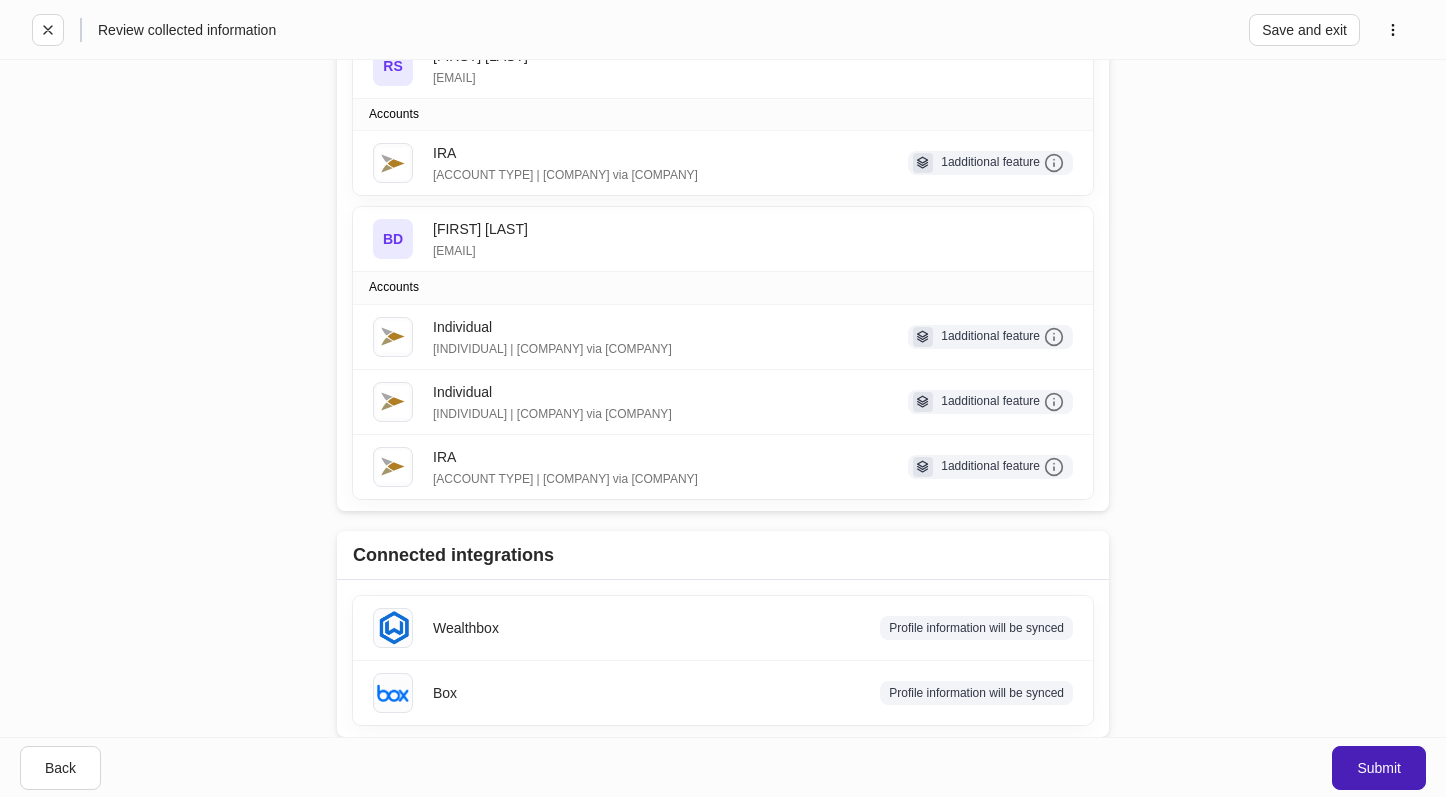 click on "Submit" at bounding box center [1379, 768] 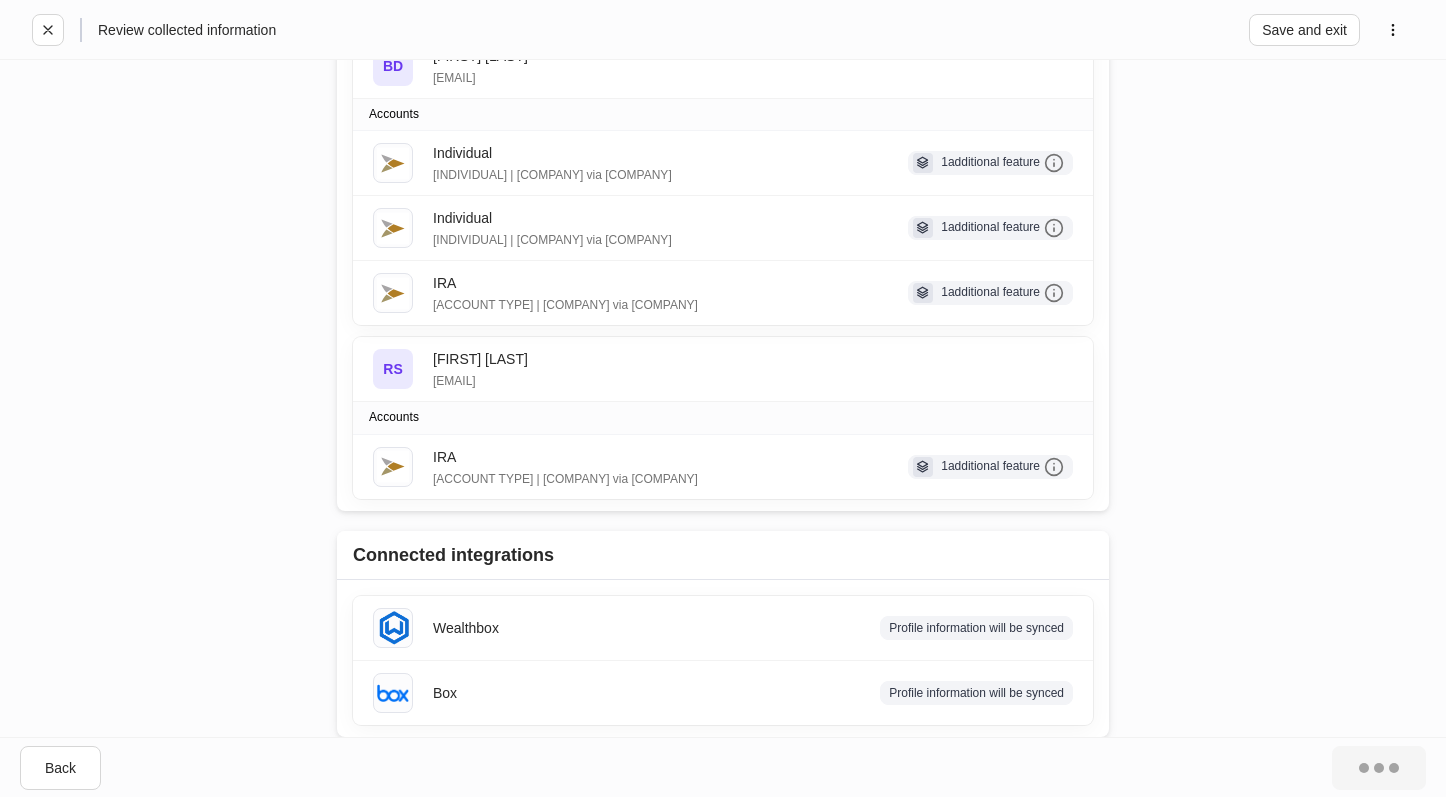 scroll, scrollTop: 40, scrollLeft: 0, axis: vertical 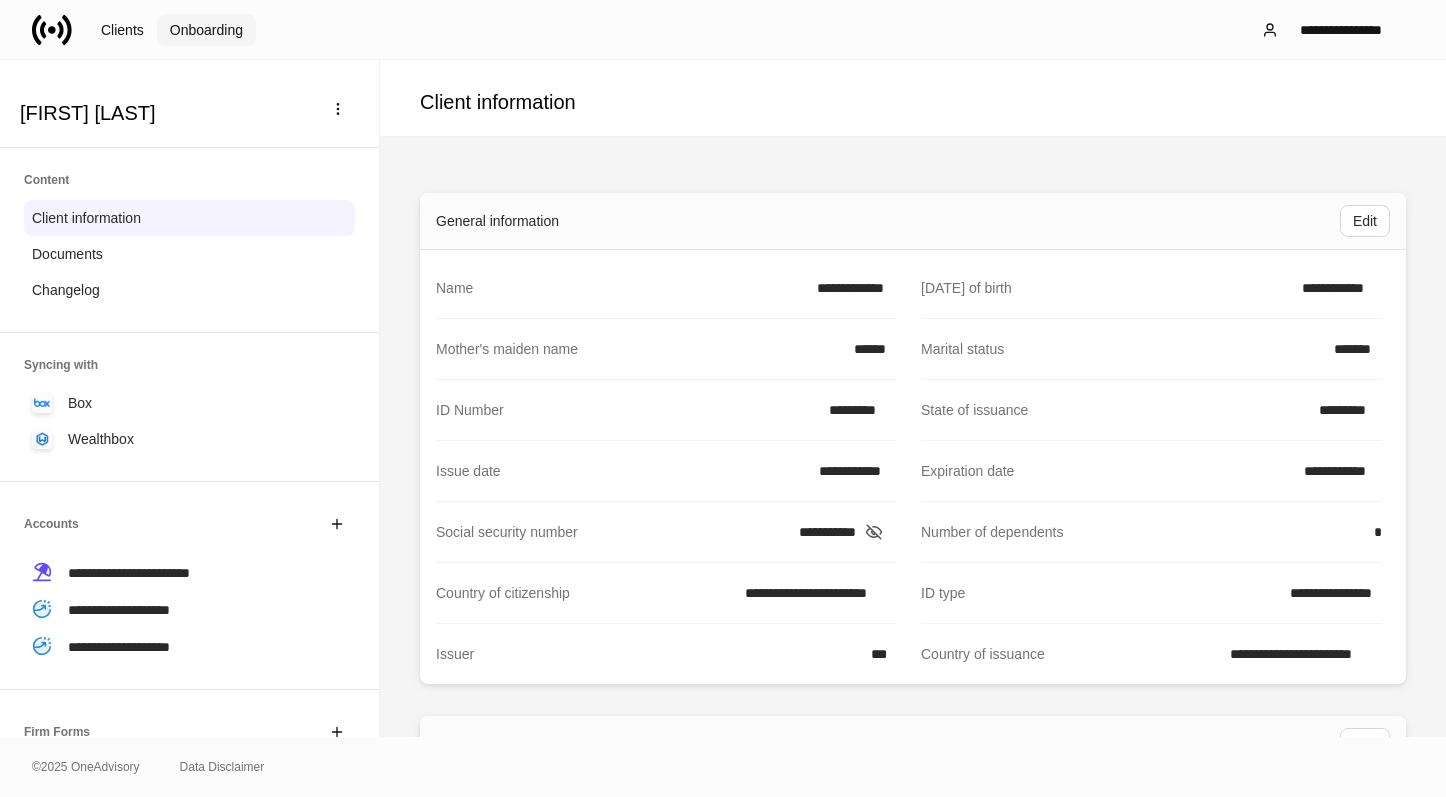 click on "Onboarding" at bounding box center [122, 30] 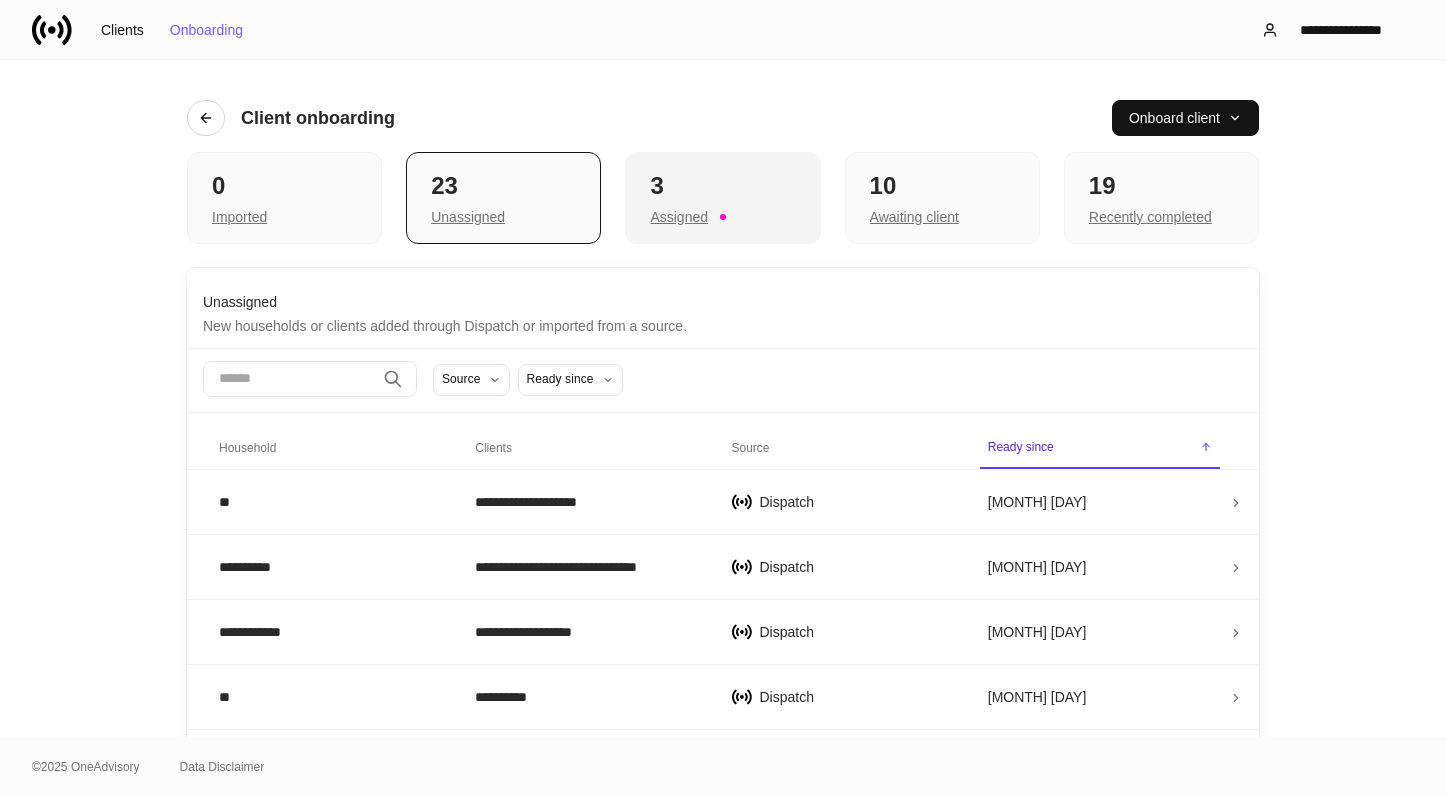 click on "Assigned" at bounding box center (284, 215) 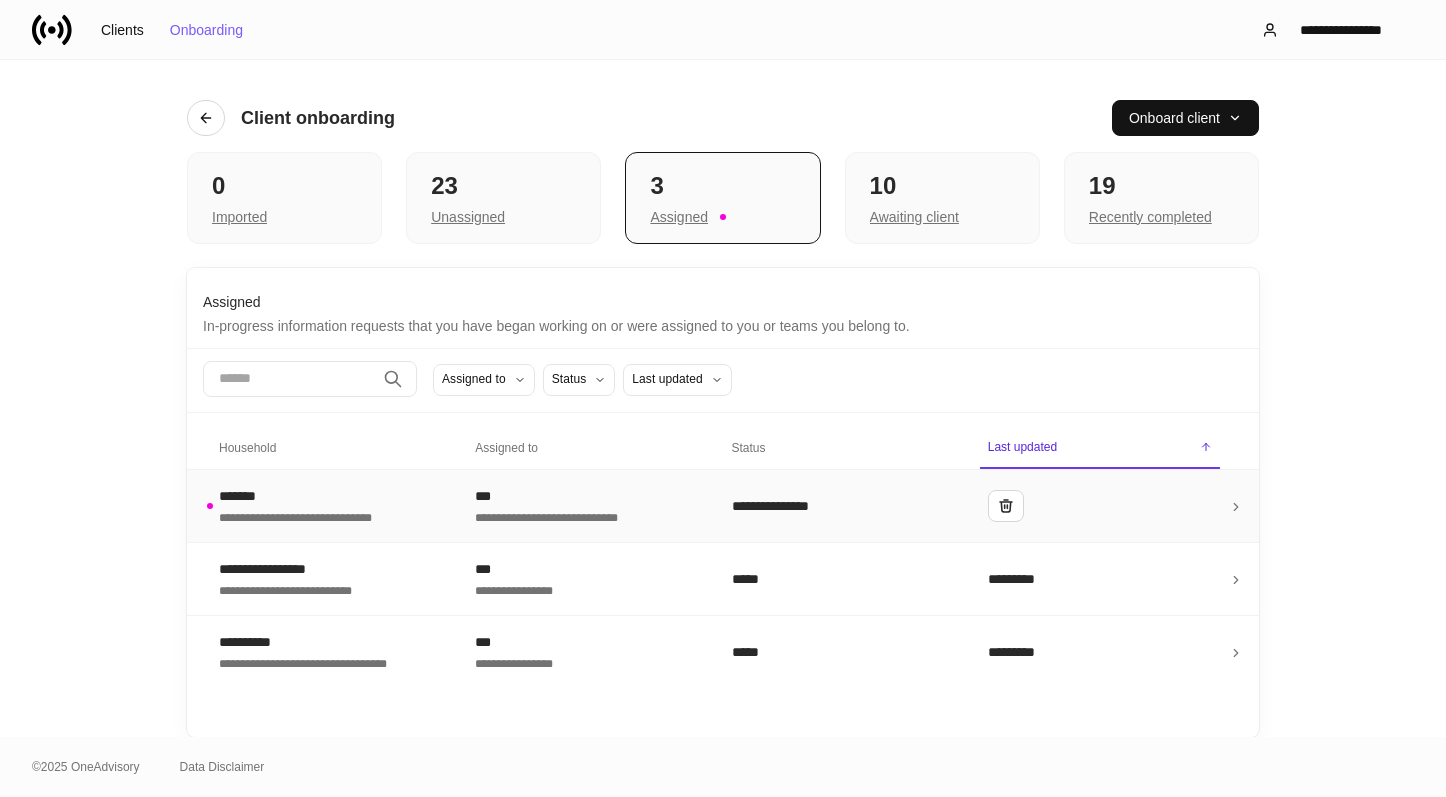 click on "***" at bounding box center [310, 496] 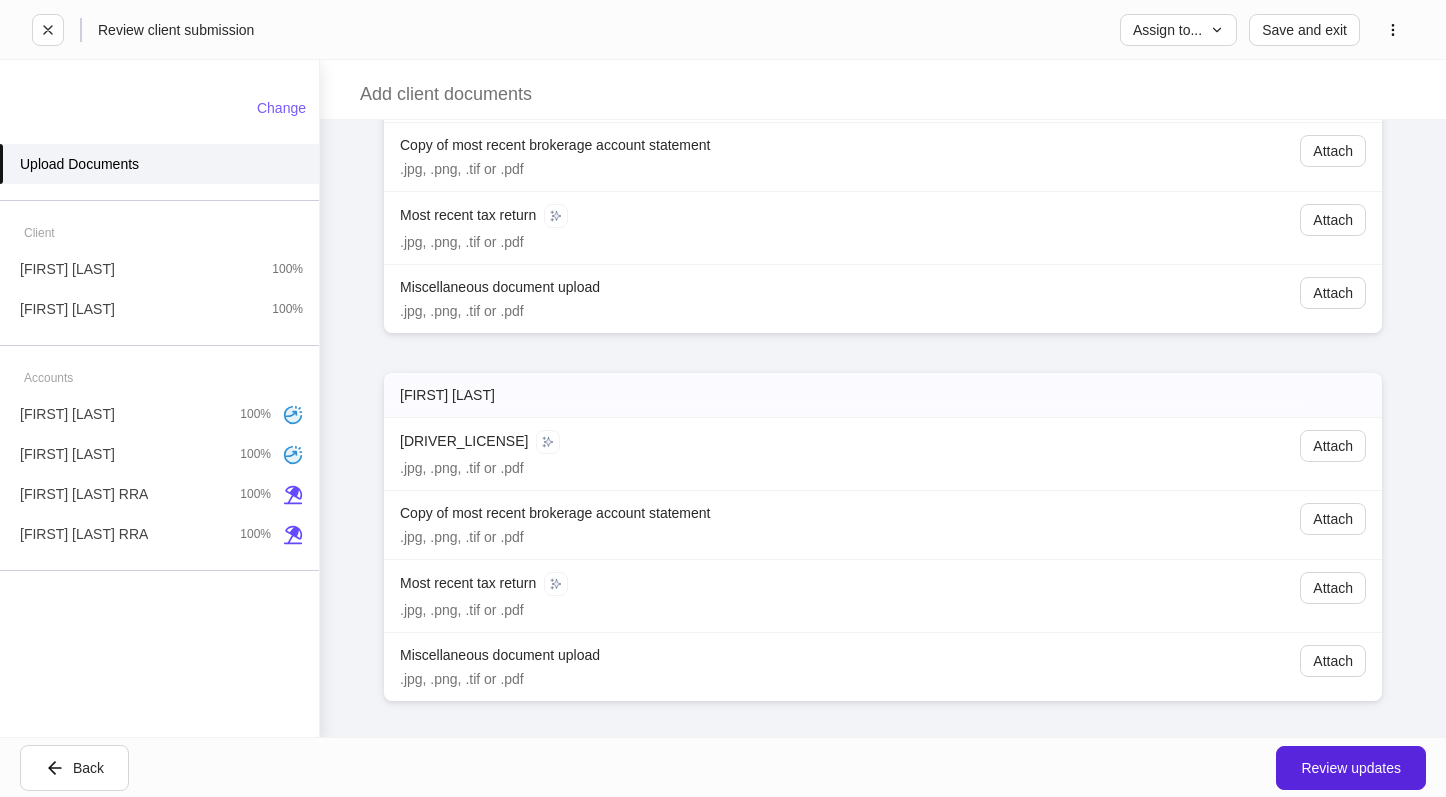 scroll, scrollTop: 159, scrollLeft: 0, axis: vertical 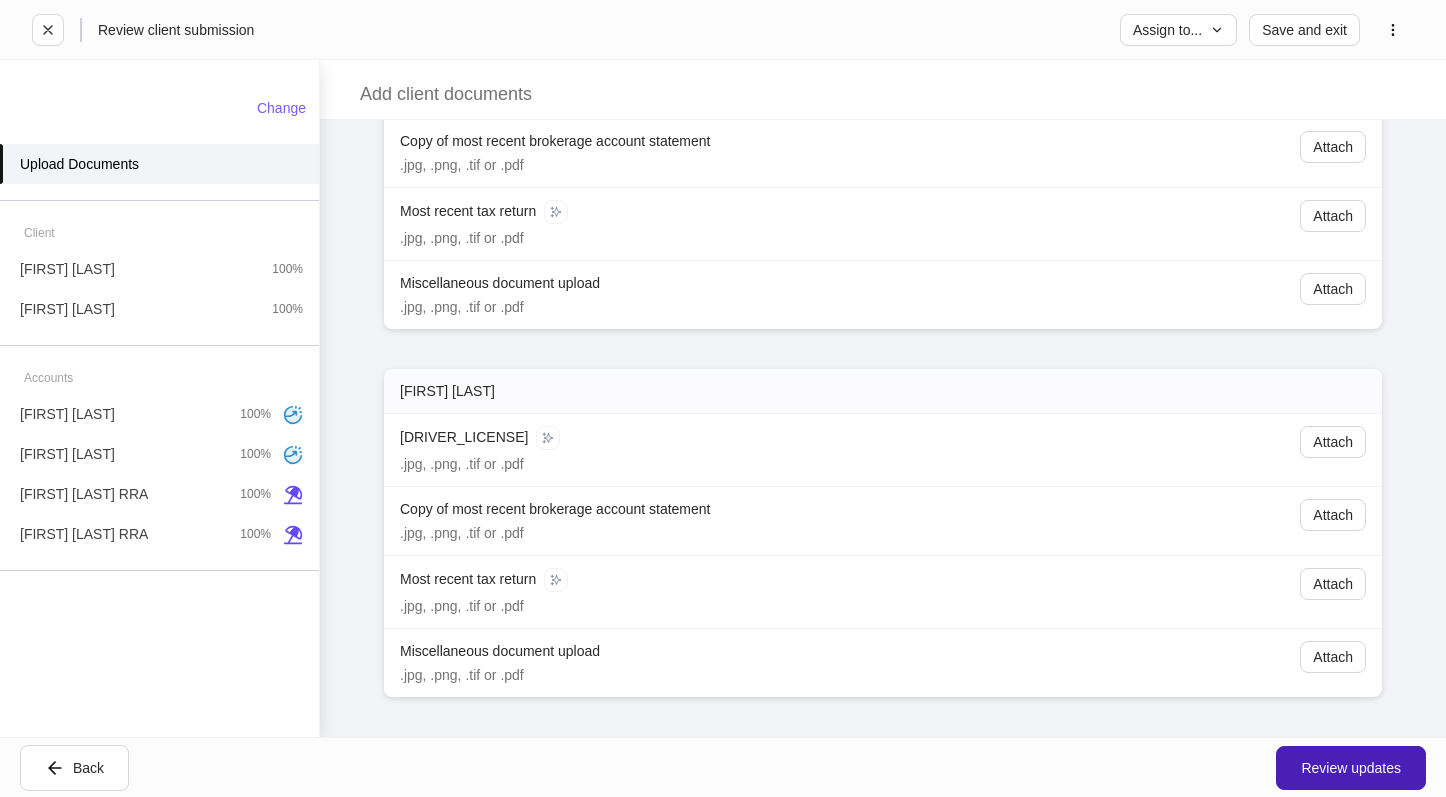 click on "Review updates" at bounding box center [1351, 768] 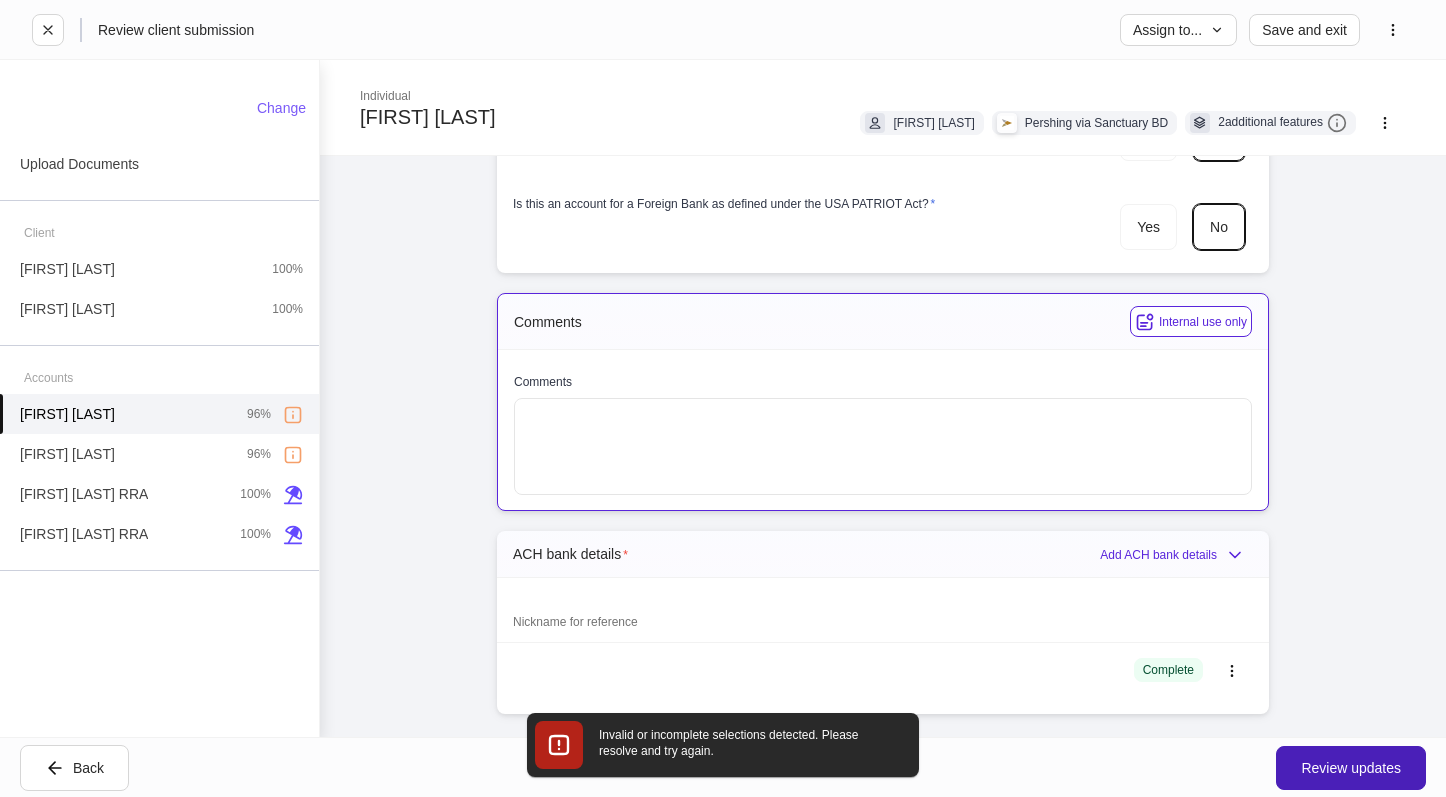 scroll, scrollTop: 2485, scrollLeft: 0, axis: vertical 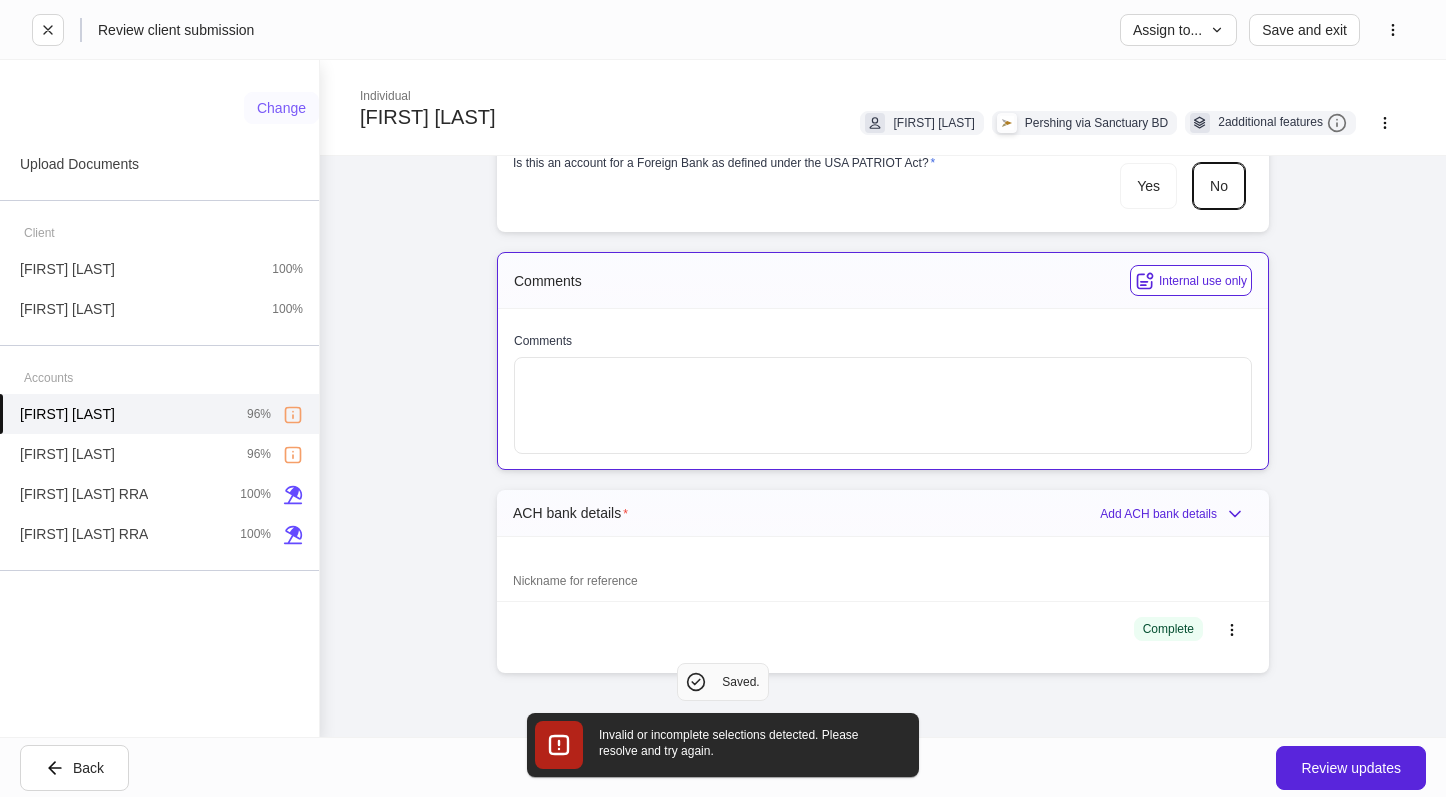 click on "Change" at bounding box center (281, 108) 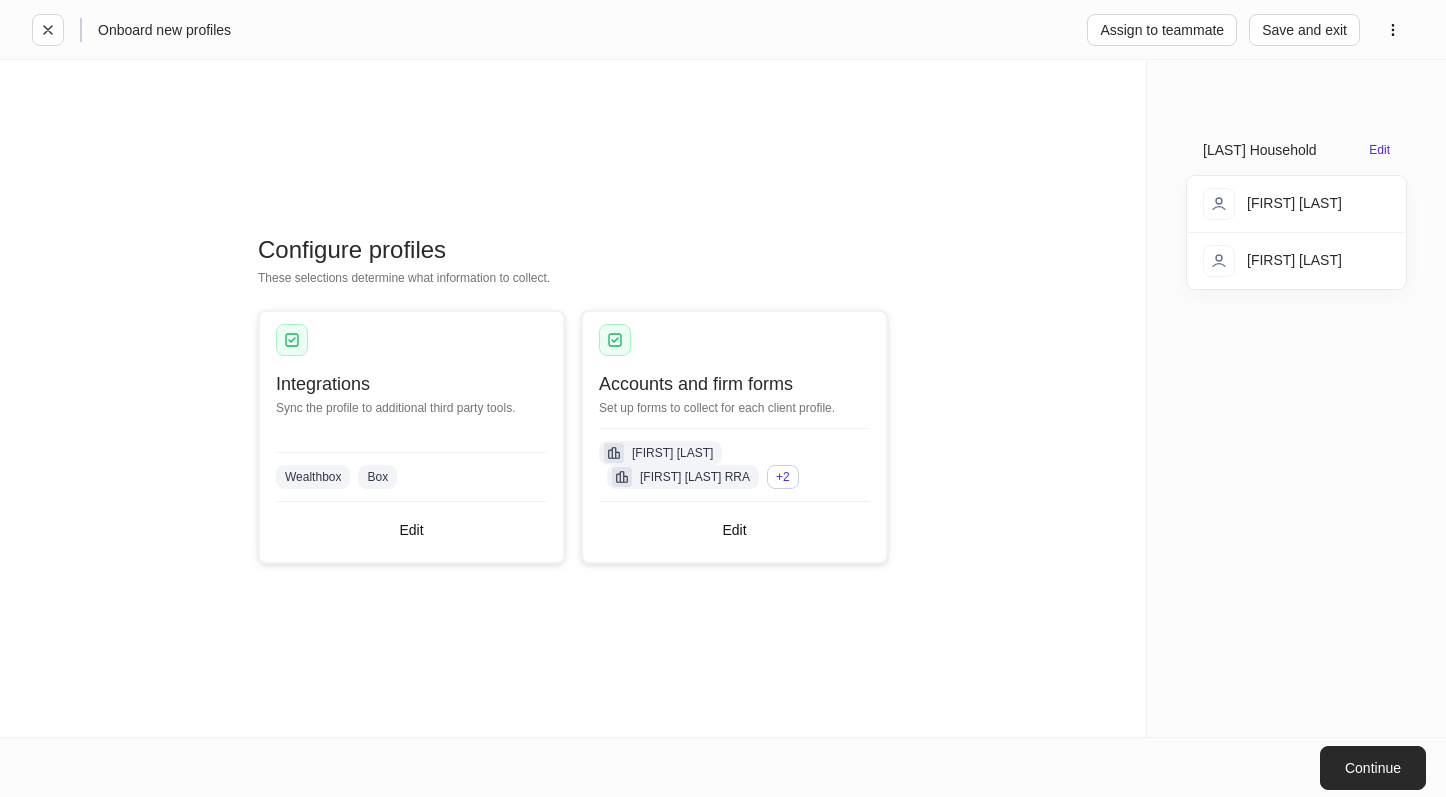 click on "Continue" at bounding box center (1373, 768) 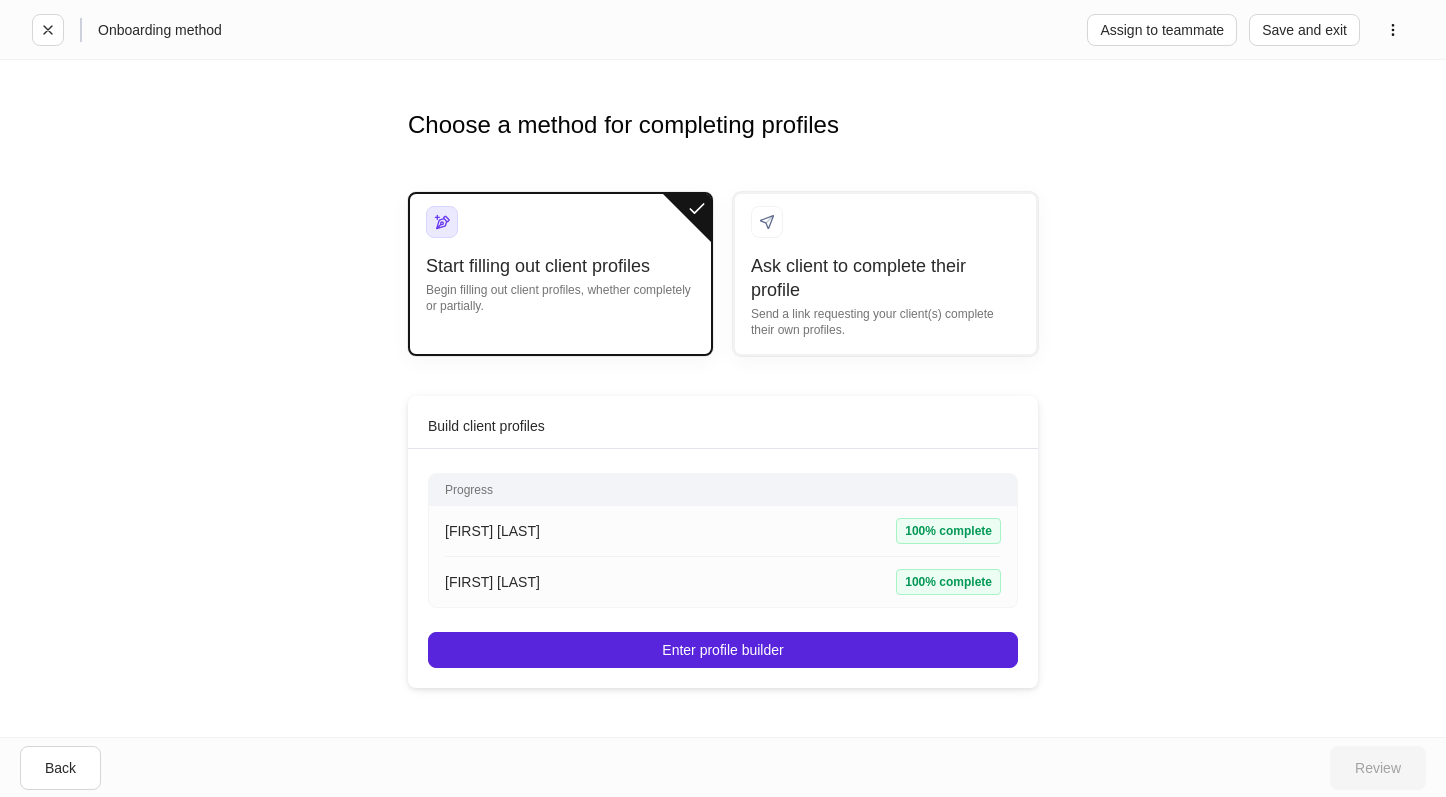 click on "Build client profiles Progress [FIRST] [LAST] 100% complete [FIRST] [LAST] 100% complete Enter profile builder" at bounding box center [723, 542] 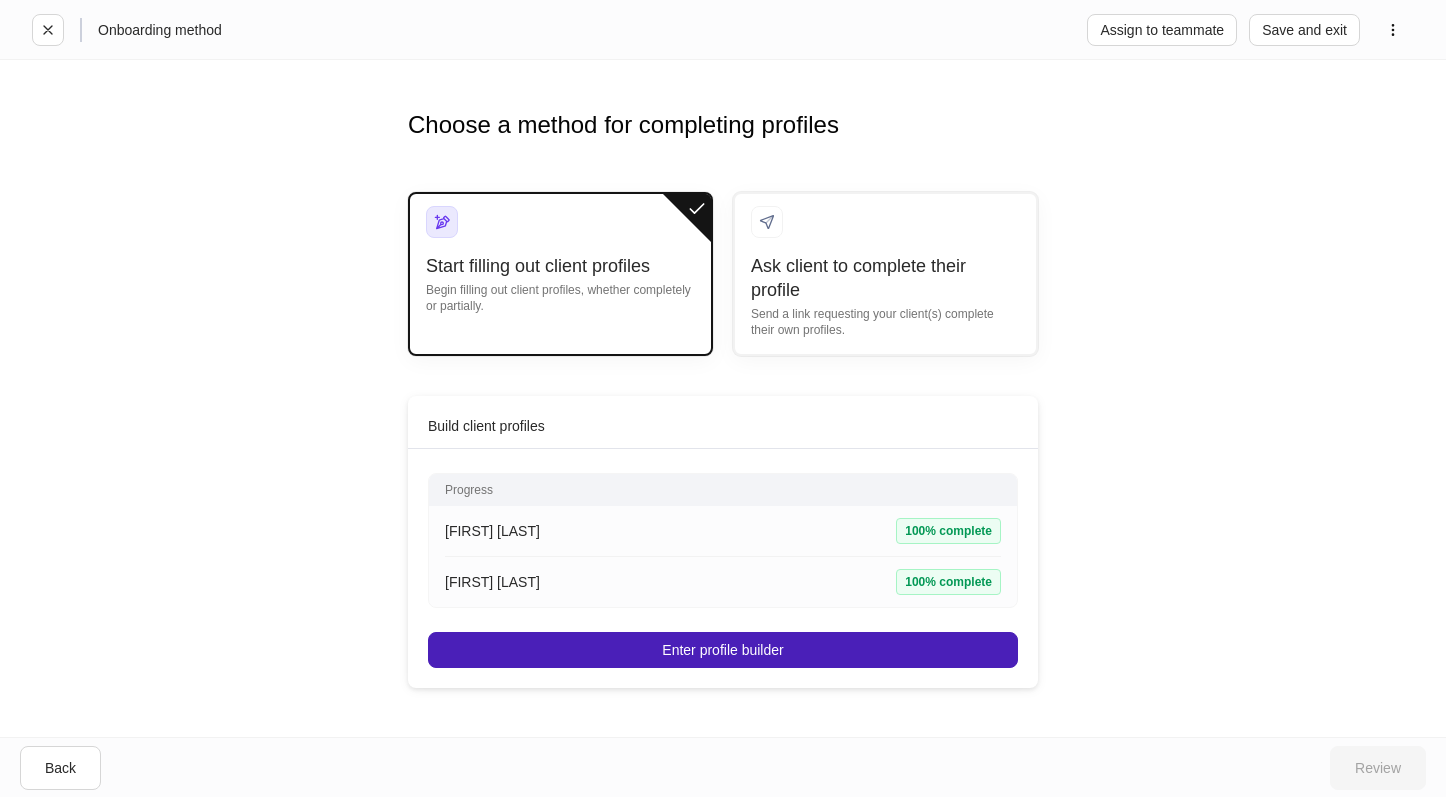 click on "Enter profile builder" at bounding box center (722, 650) 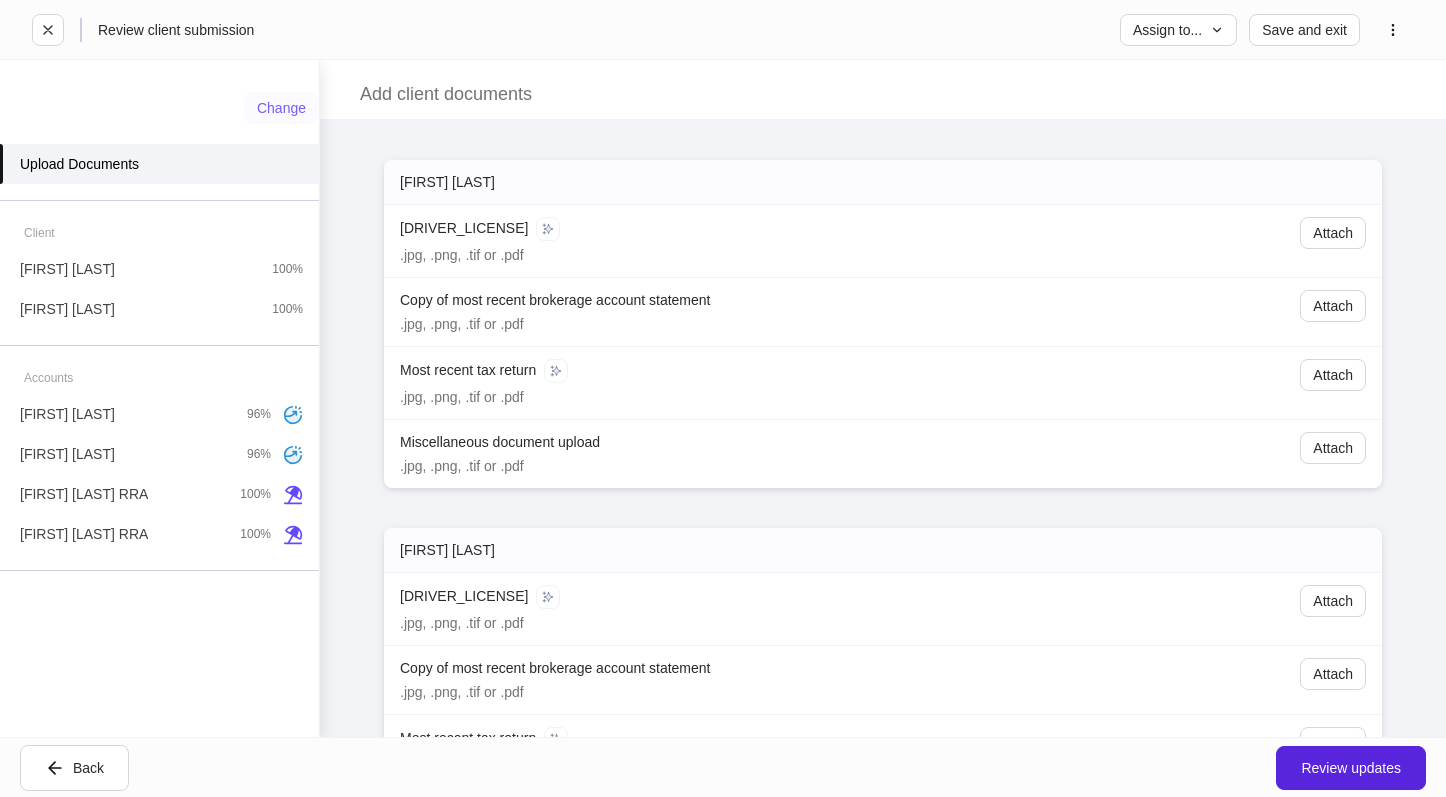 click on "Change" at bounding box center [281, 108] 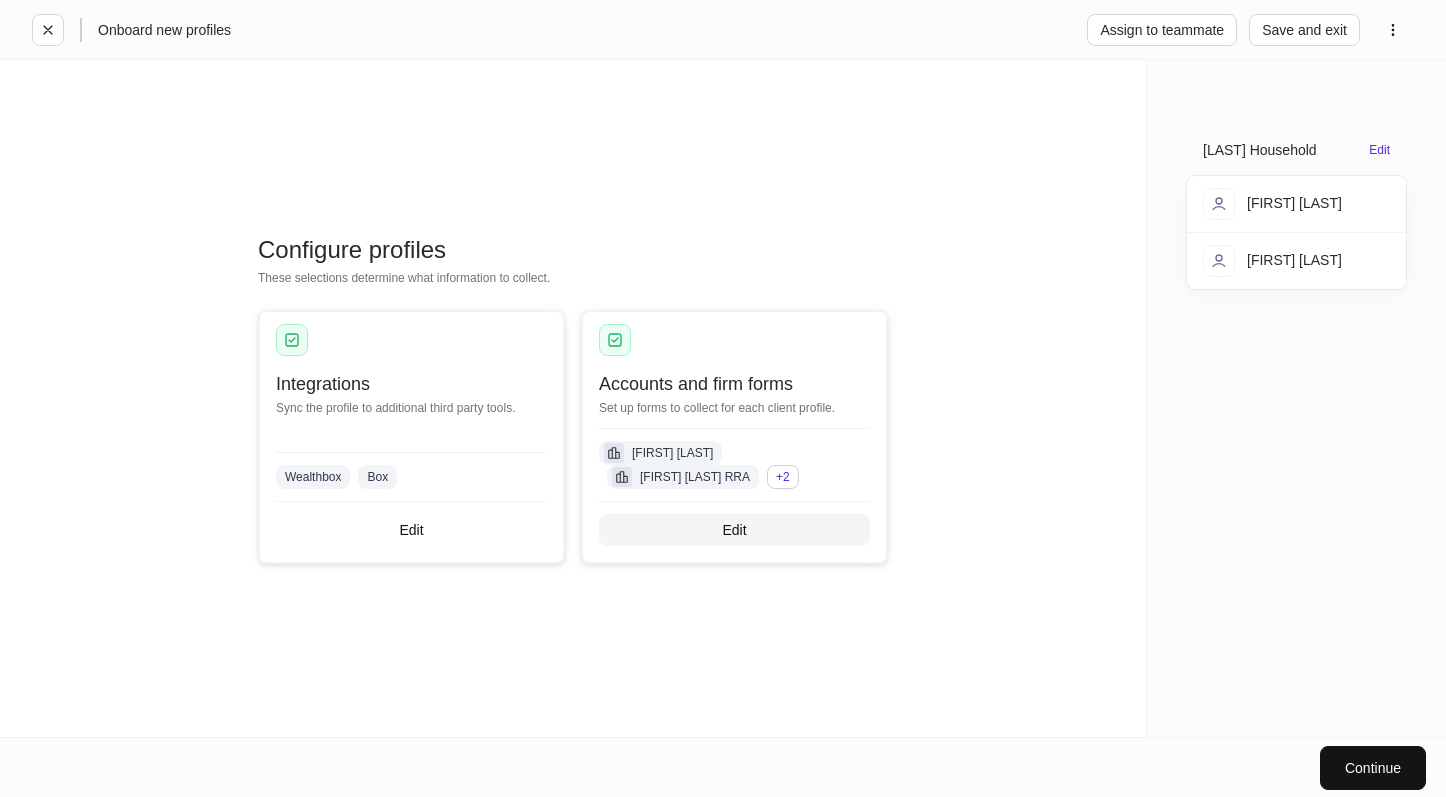 click on "Edit" at bounding box center [734, 530] 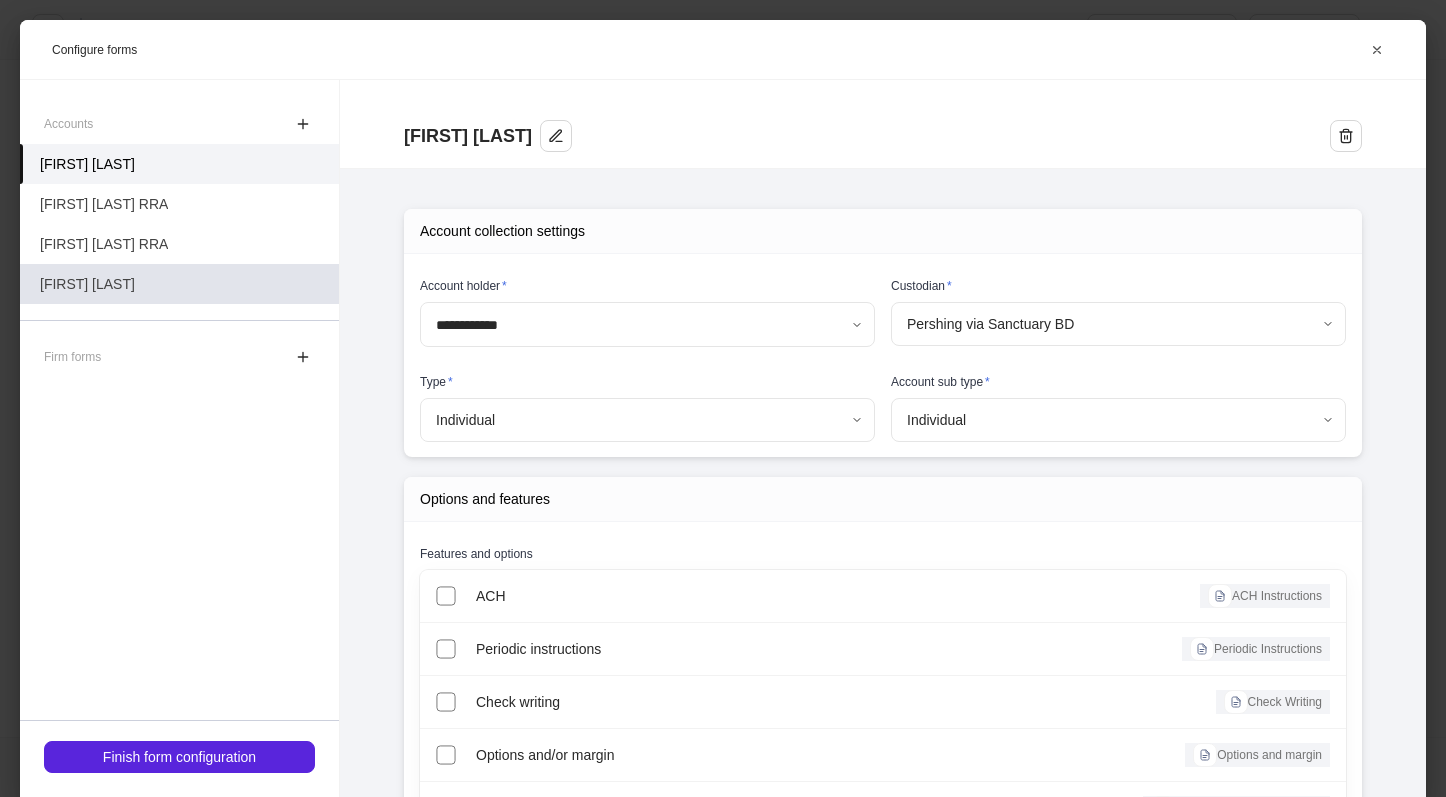 click on "[FIRST] [LAST]" at bounding box center [179, 284] 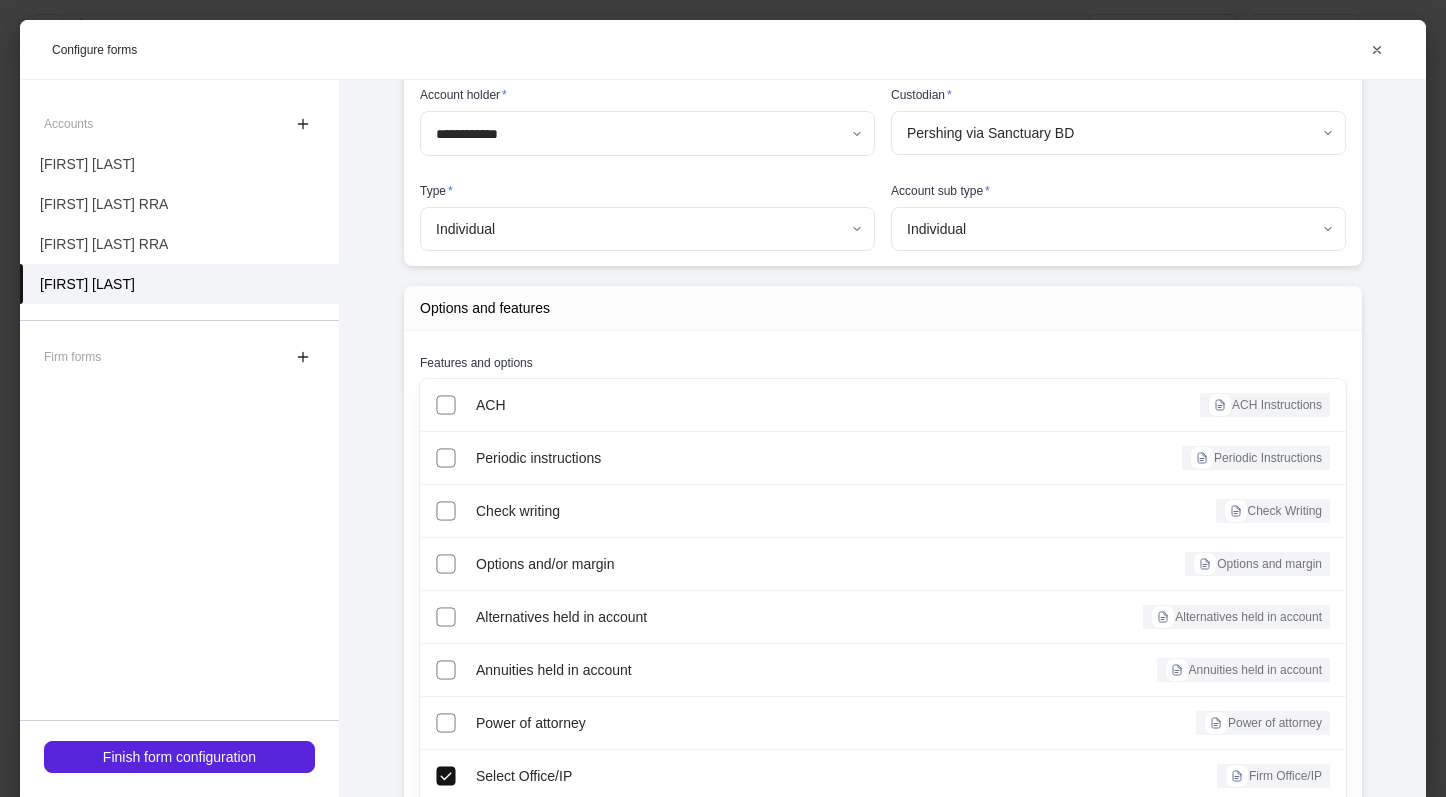 scroll, scrollTop: 303, scrollLeft: 0, axis: vertical 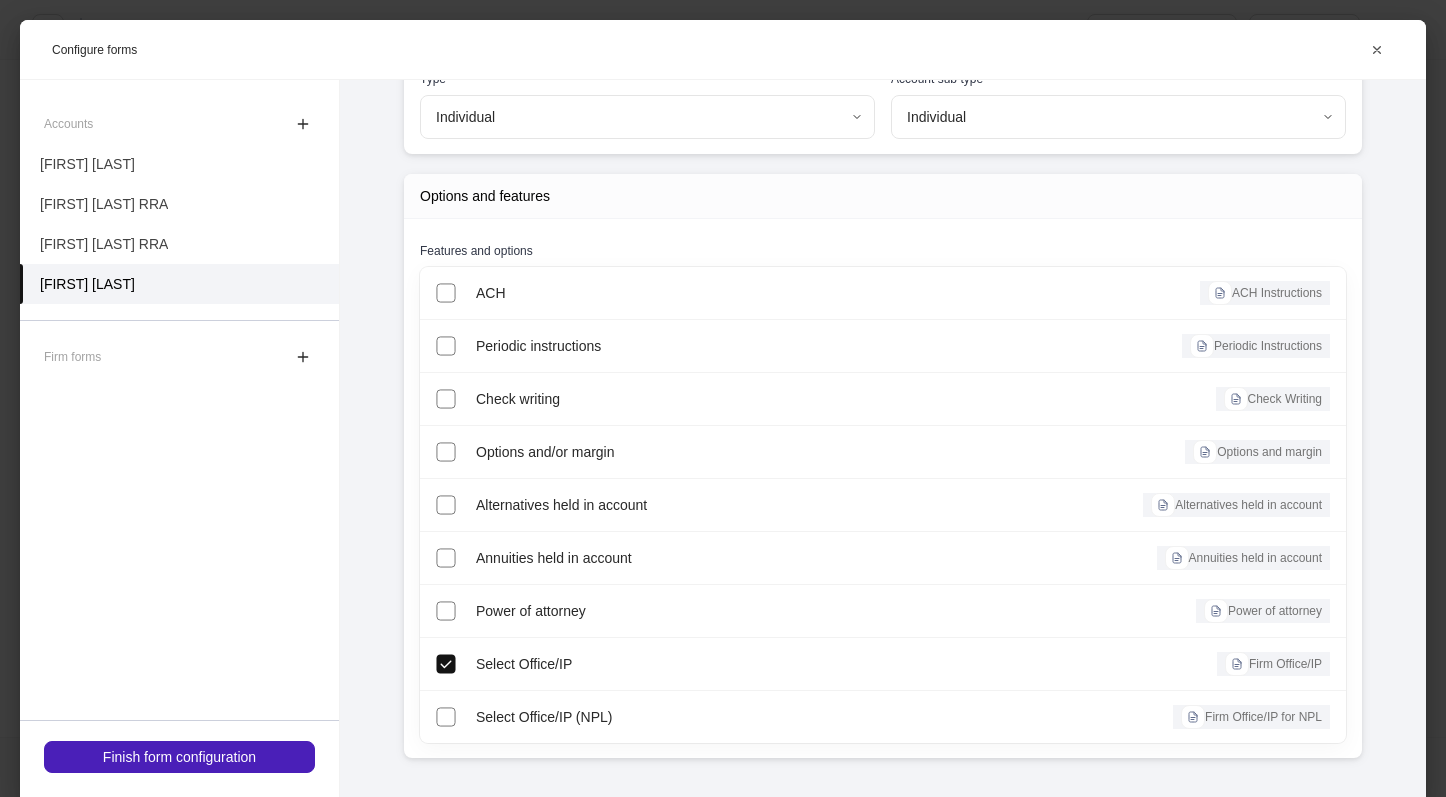click on "Finish form configuration" at bounding box center (179, 757) 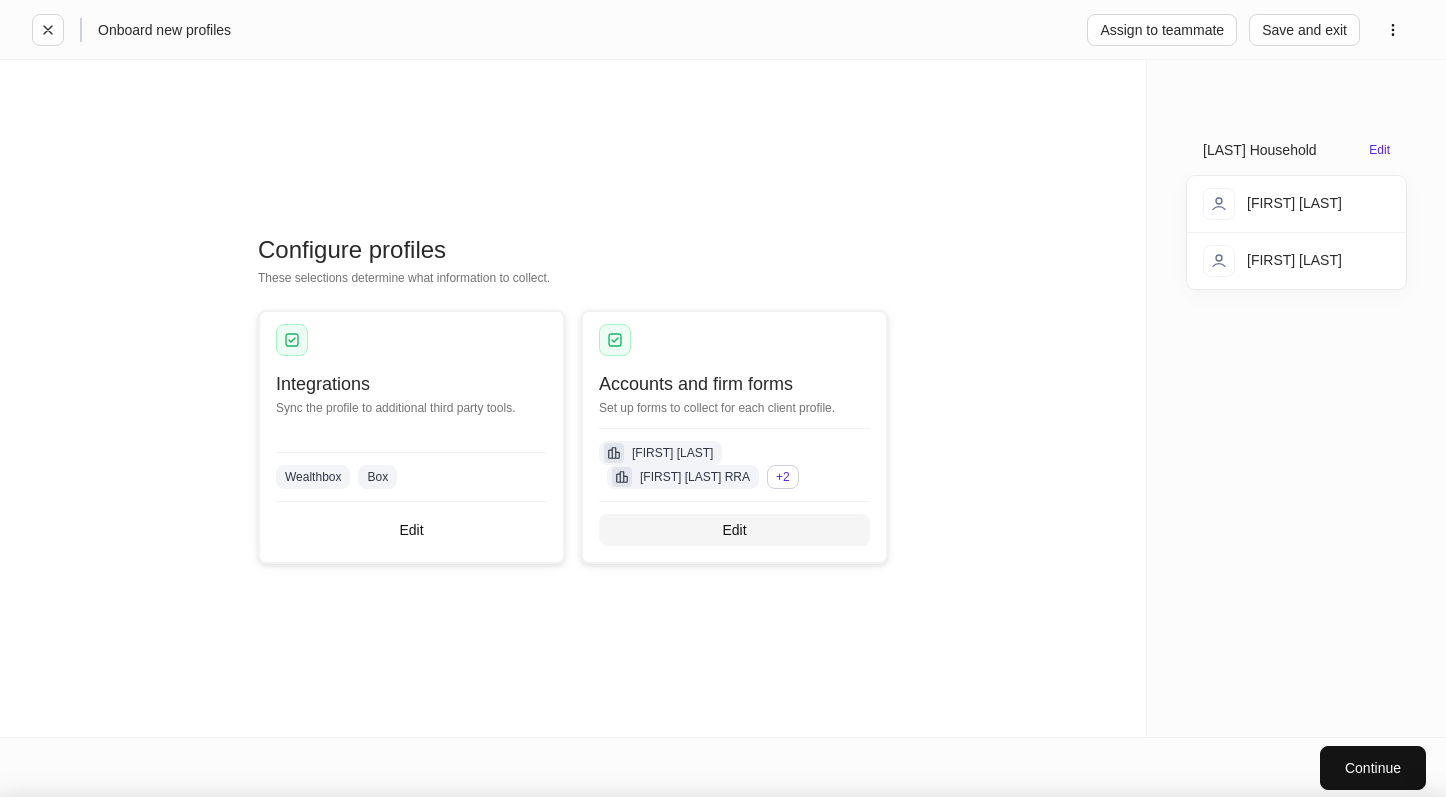 scroll, scrollTop: 283, scrollLeft: 0, axis: vertical 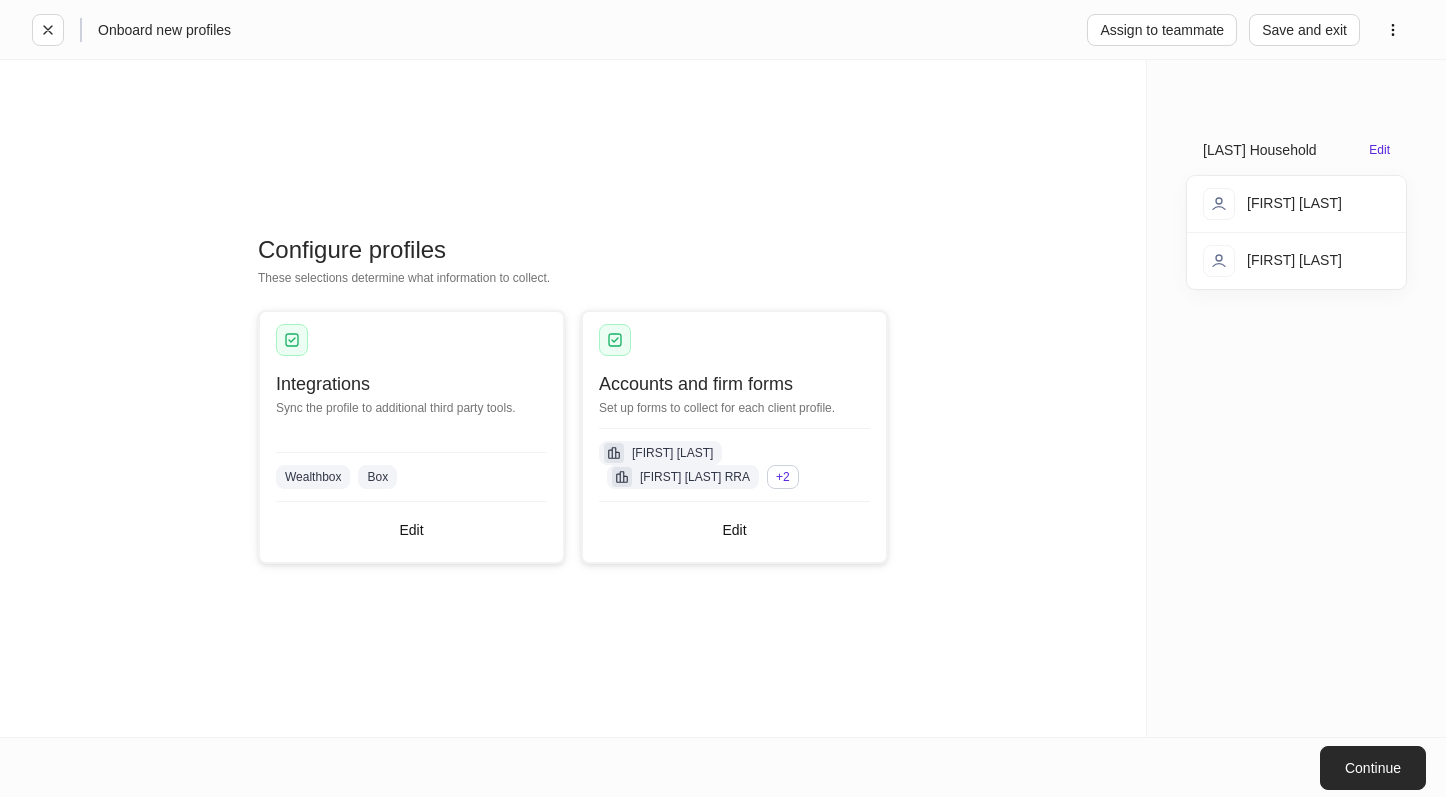 click on "Continue" at bounding box center (1373, 768) 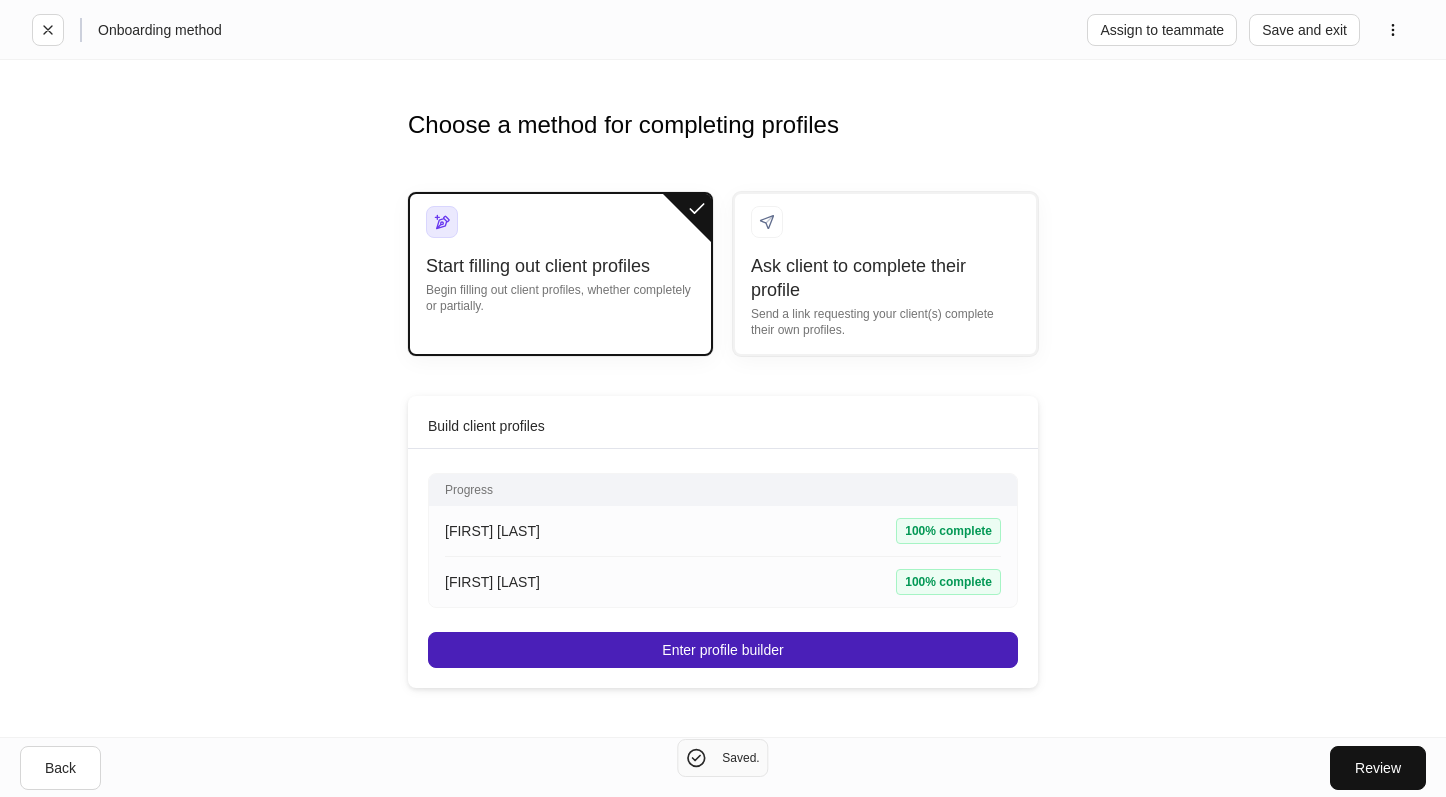 click on "Enter profile builder" at bounding box center (722, 650) 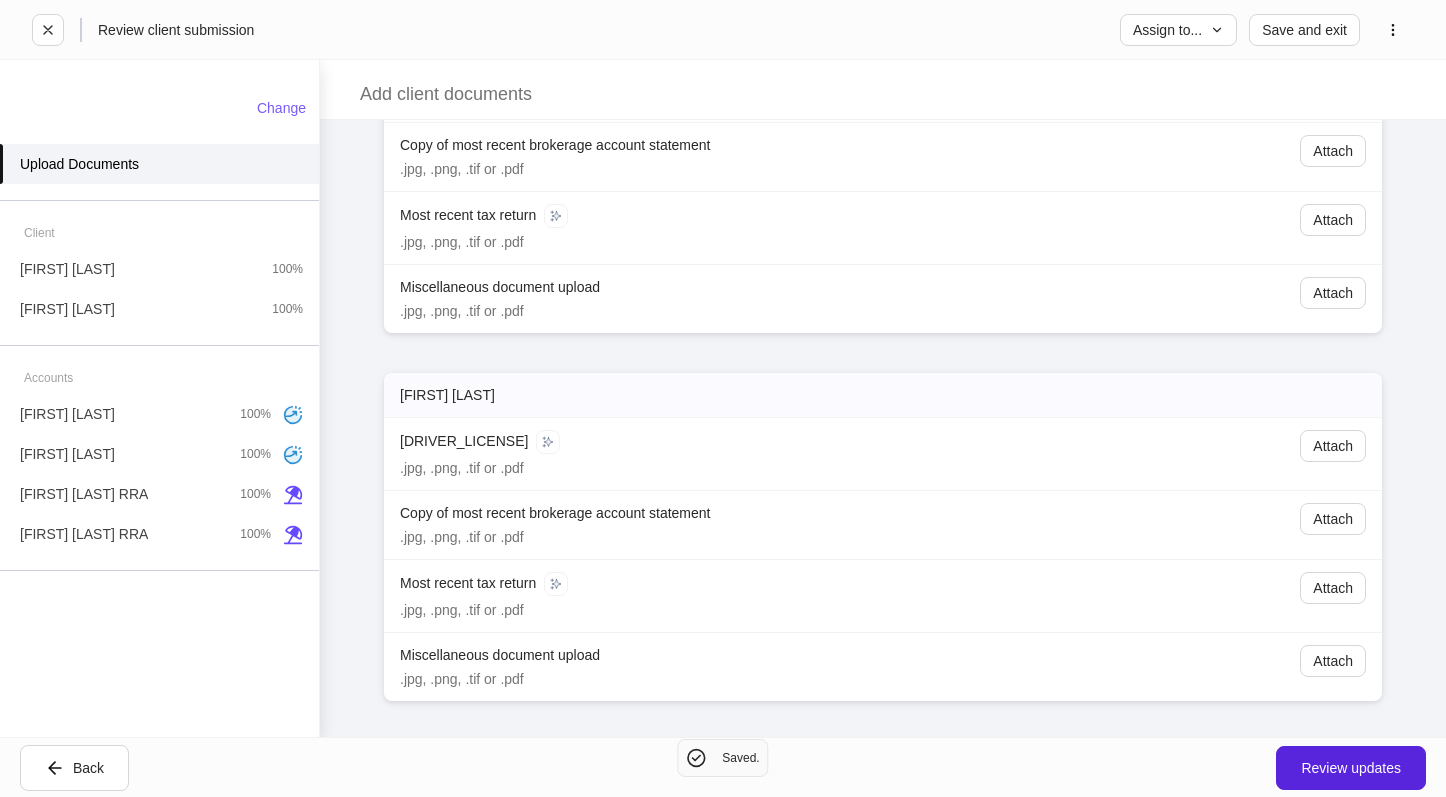 scroll, scrollTop: 159, scrollLeft: 0, axis: vertical 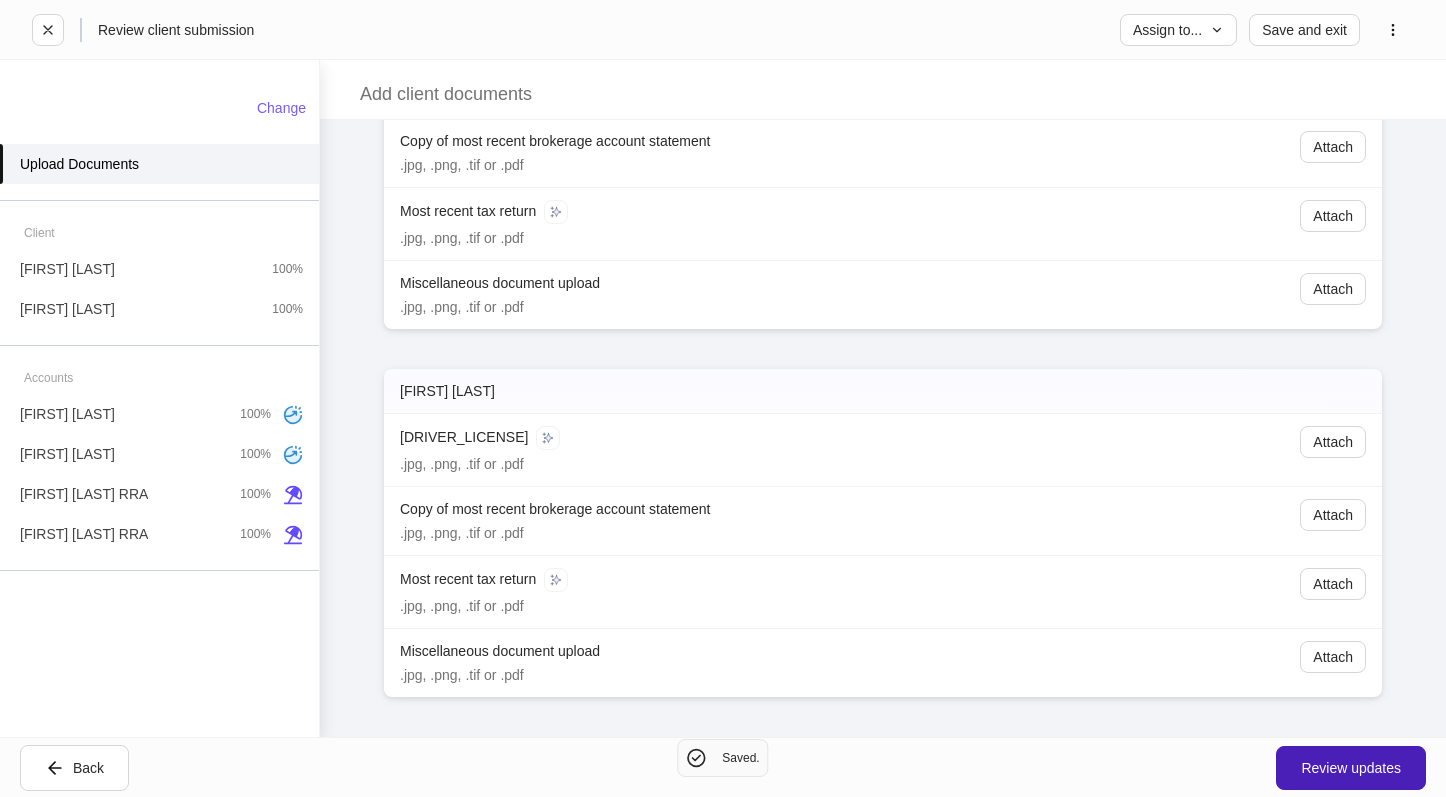 click on "Review updates" at bounding box center (1351, 768) 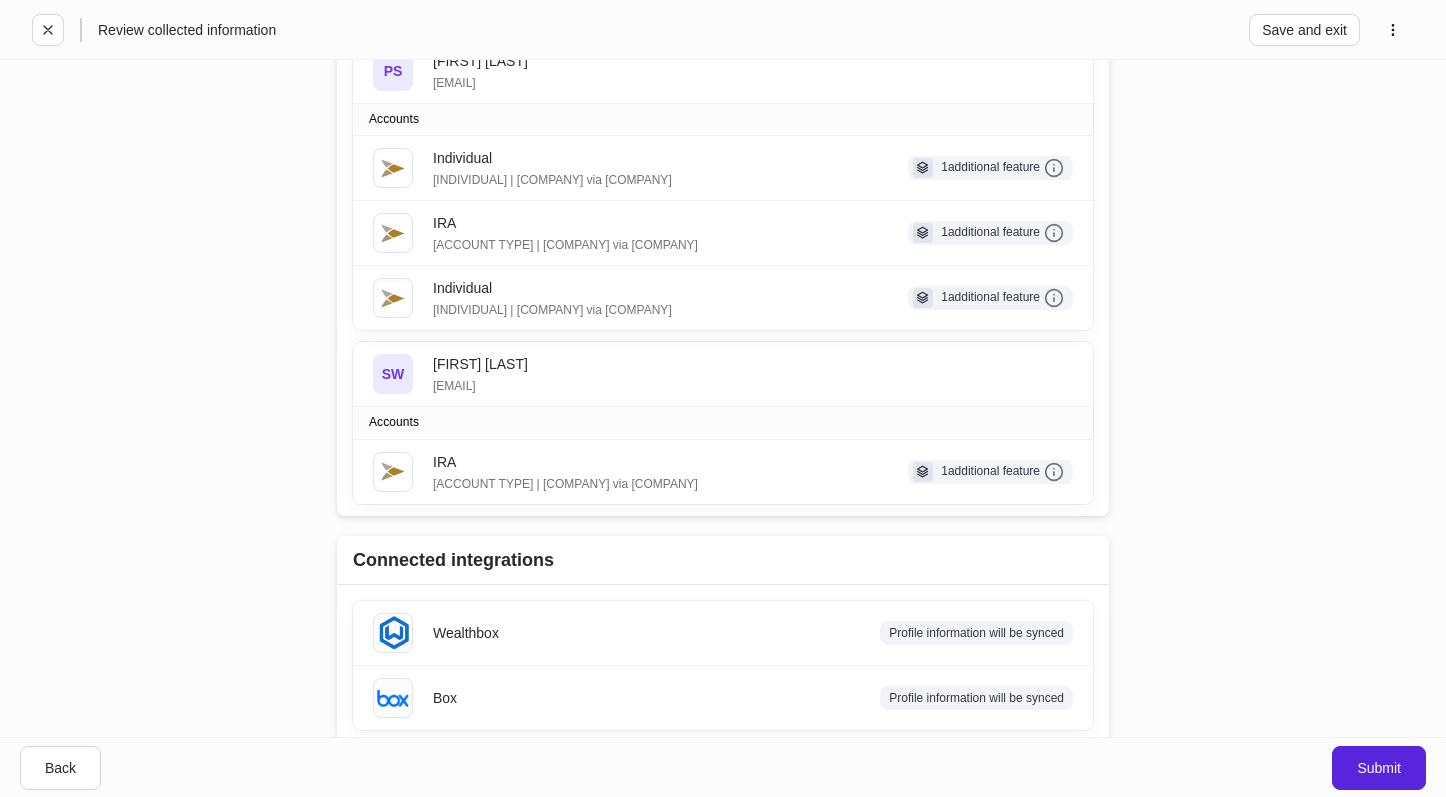 scroll, scrollTop: 213, scrollLeft: 0, axis: vertical 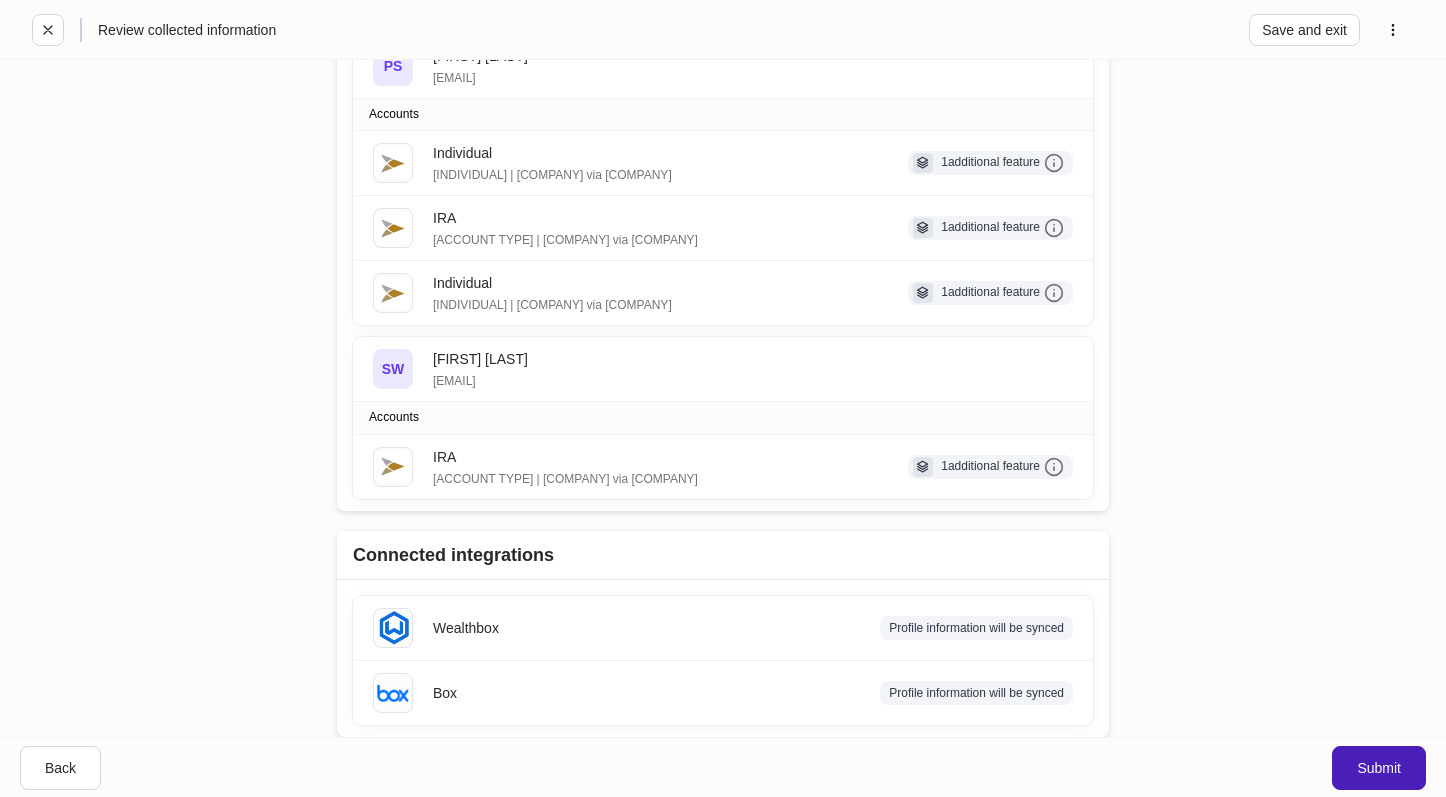 click on "Submit" at bounding box center [1379, 768] 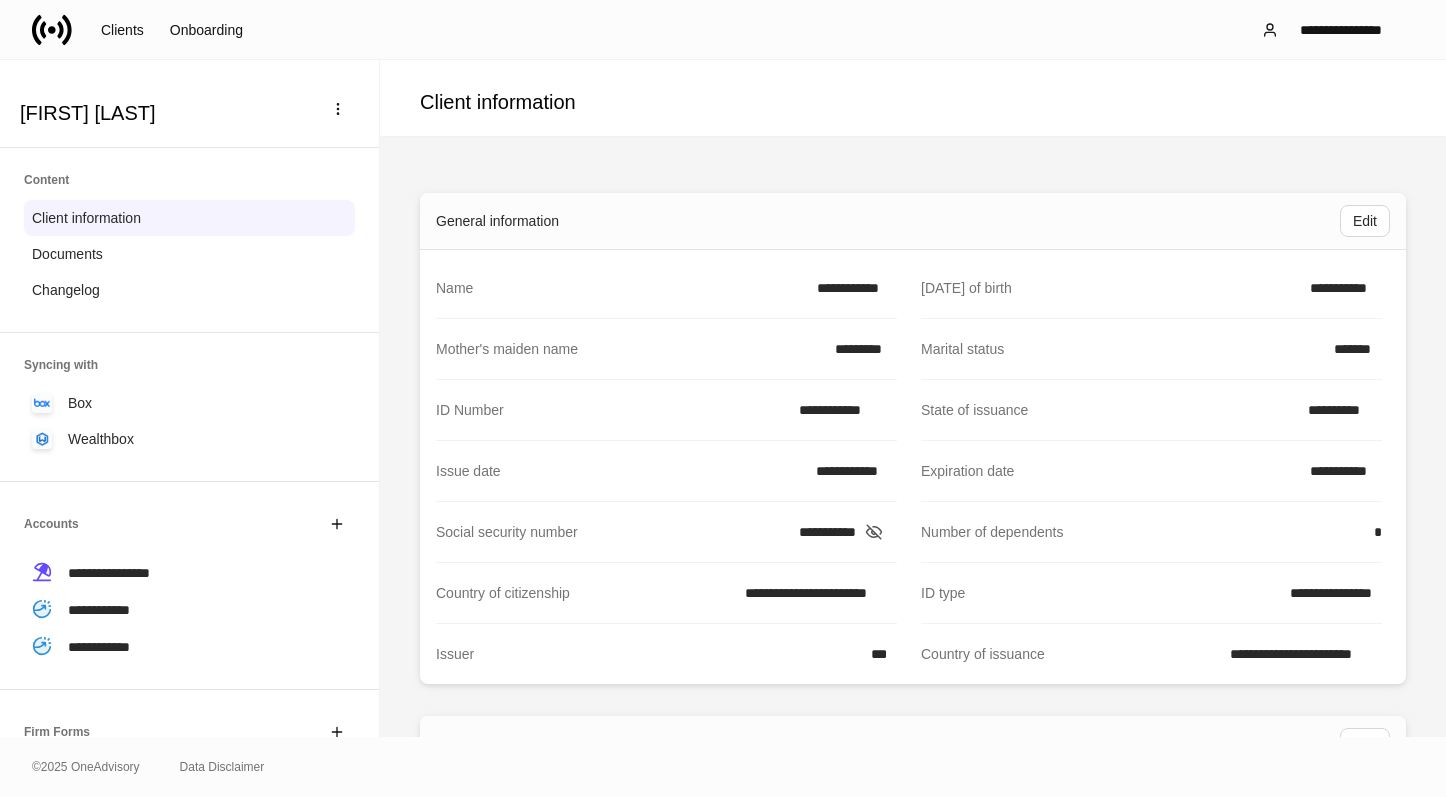 scroll, scrollTop: 800, scrollLeft: 0, axis: vertical 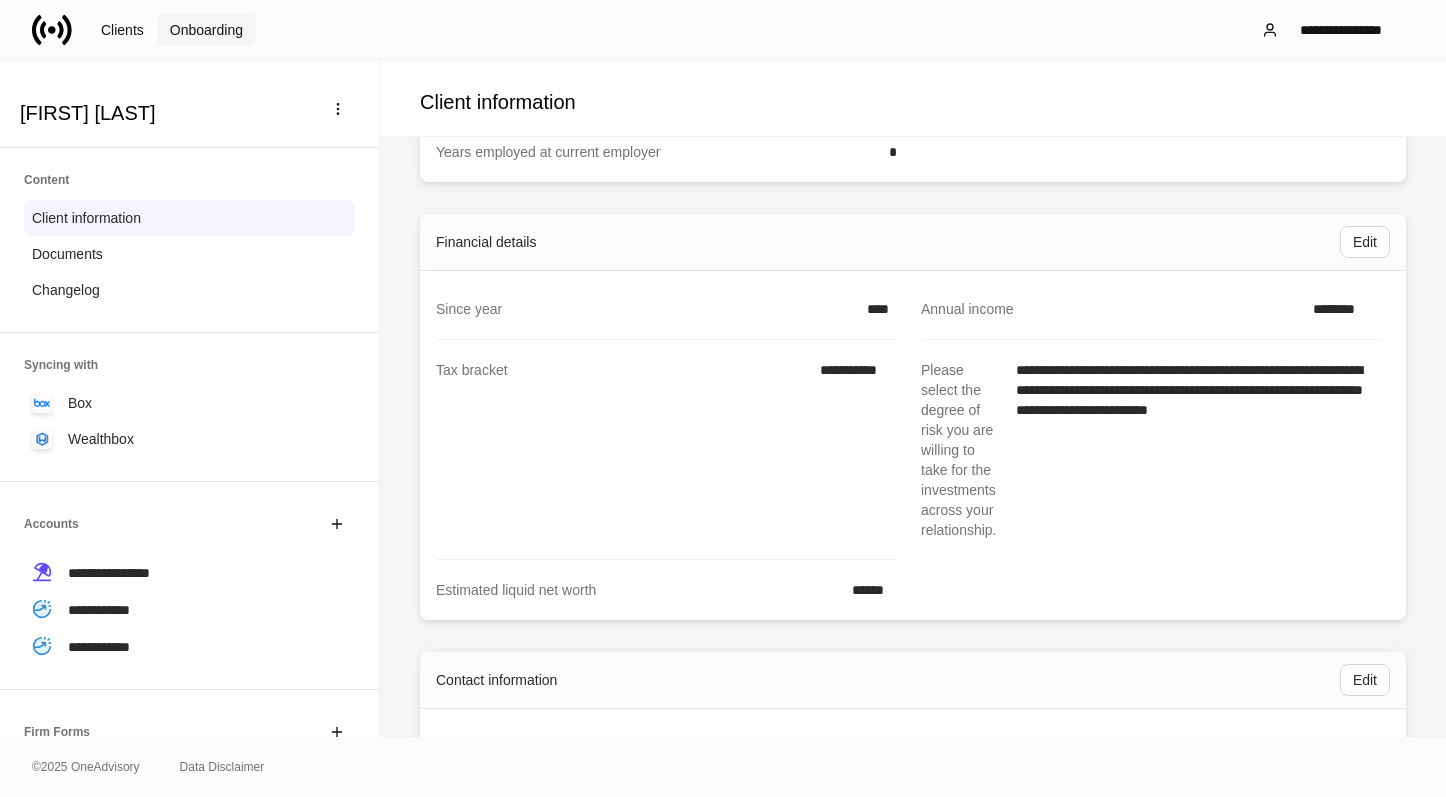 click on "Onboarding" at bounding box center [122, 30] 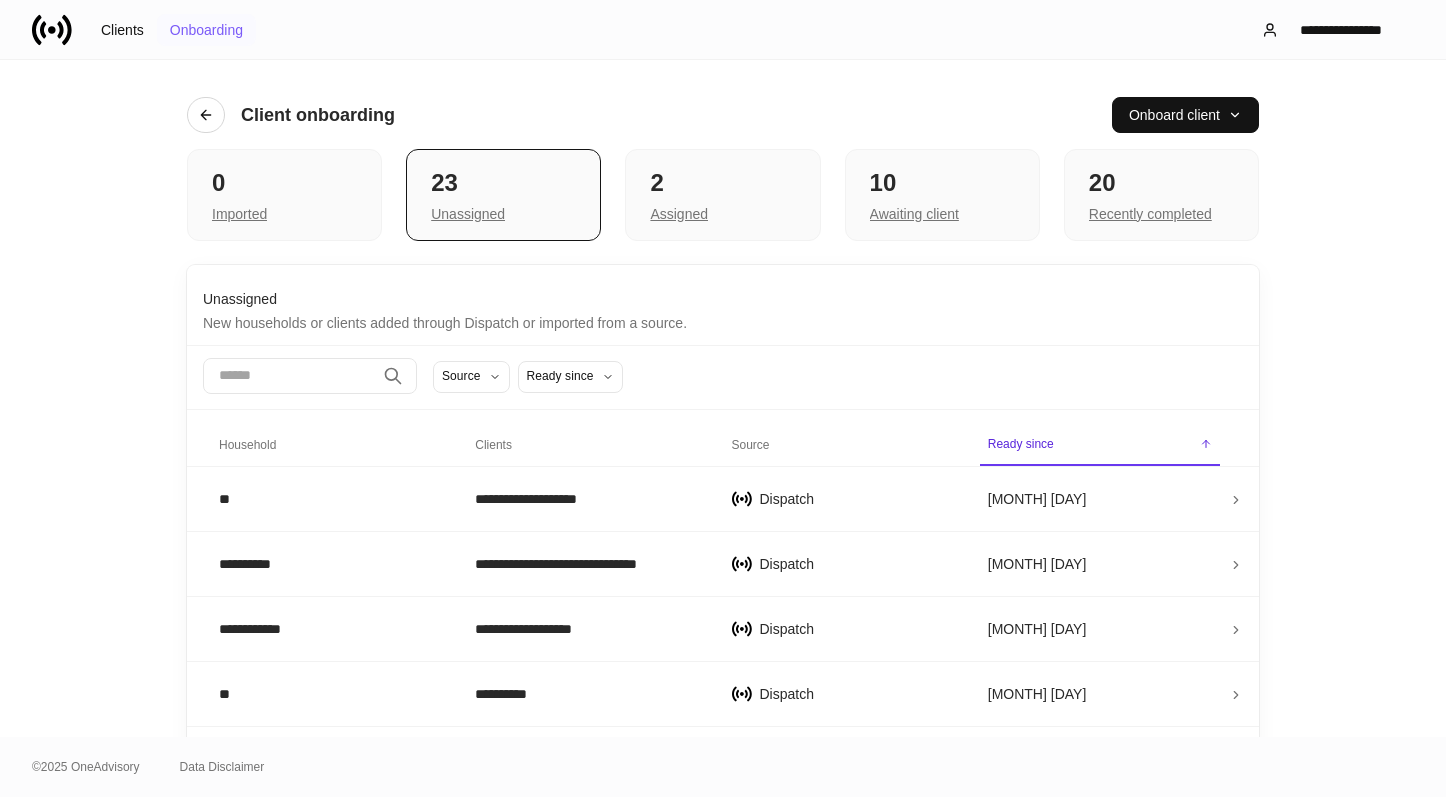 scroll, scrollTop: 0, scrollLeft: 0, axis: both 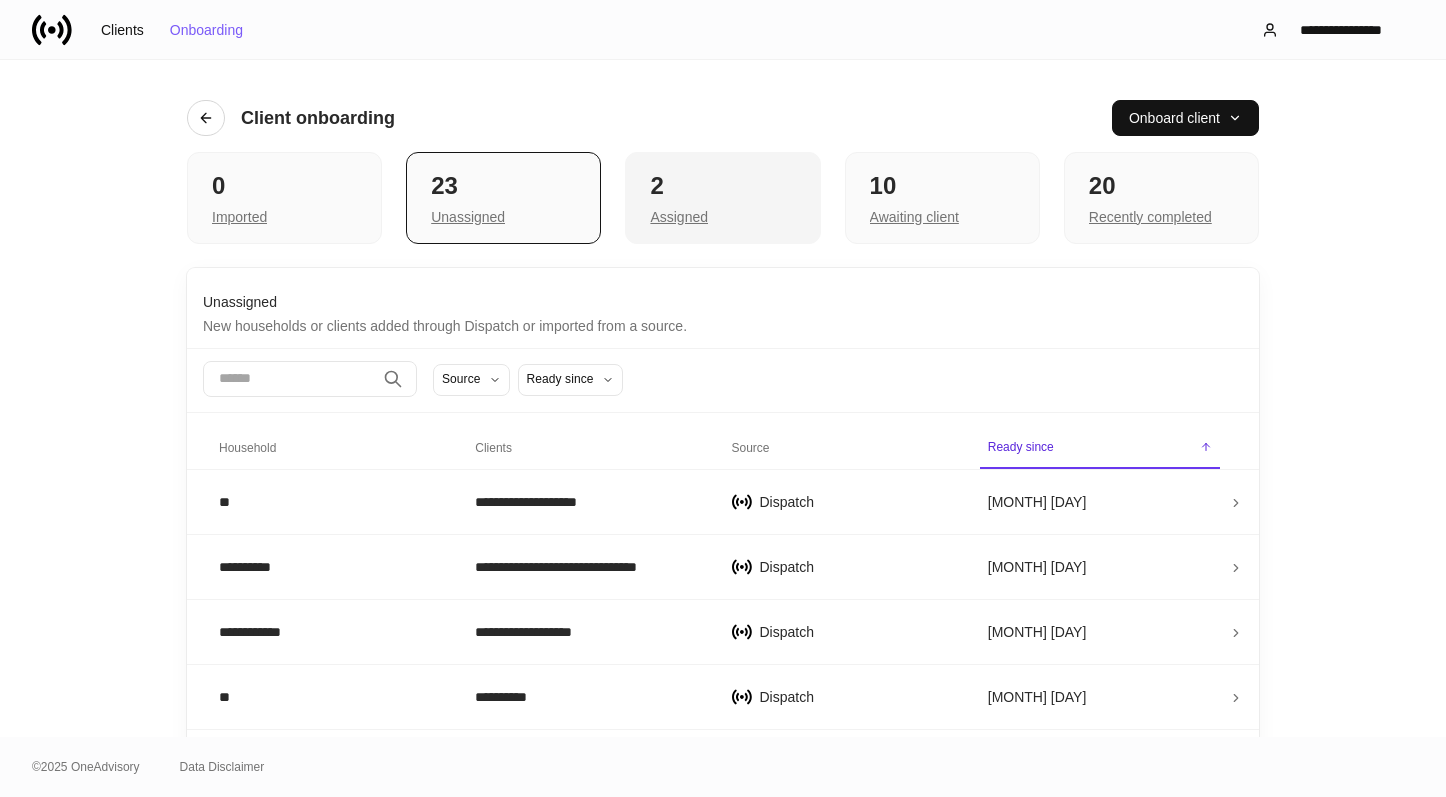 click on "2" at bounding box center [284, 186] 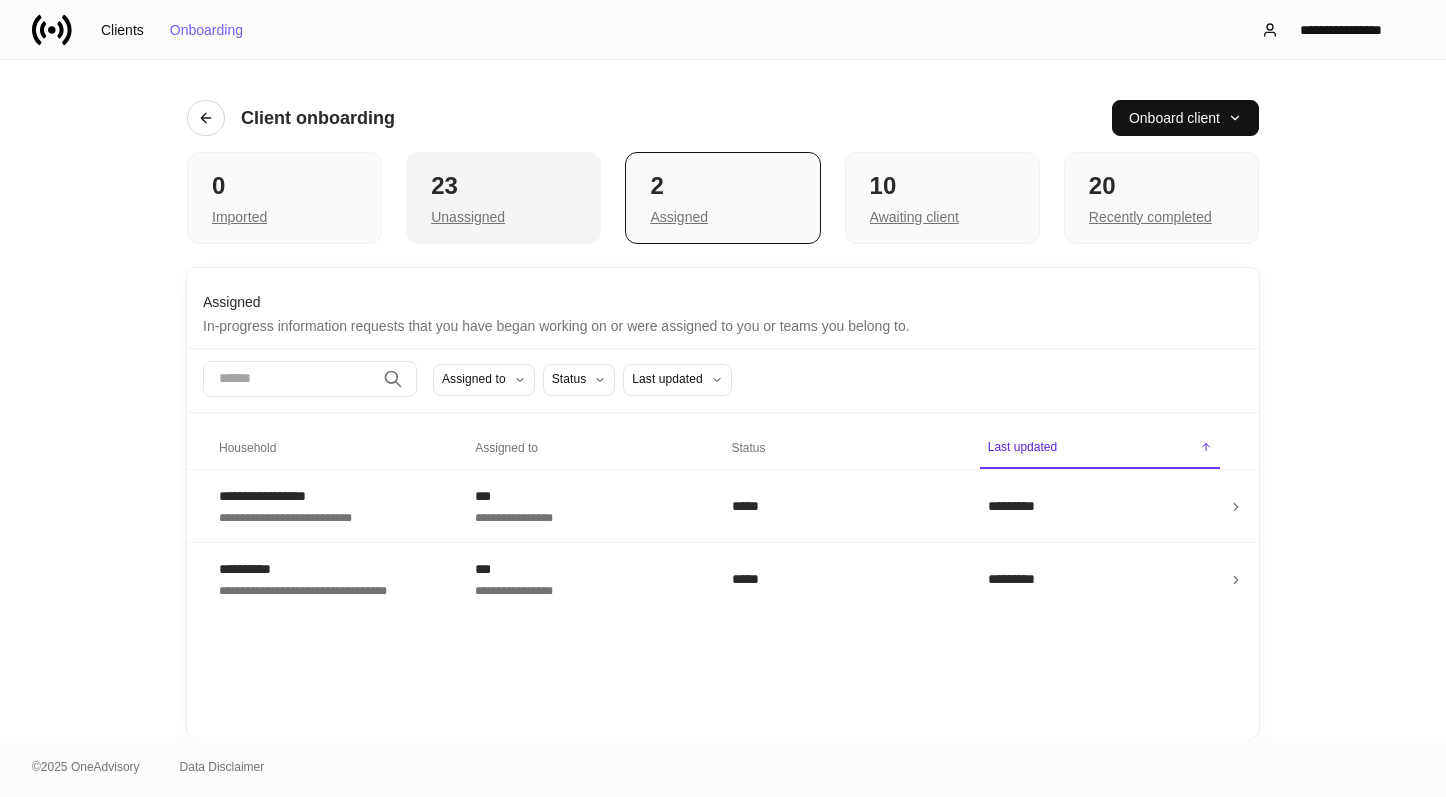 click on "23" at bounding box center [284, 186] 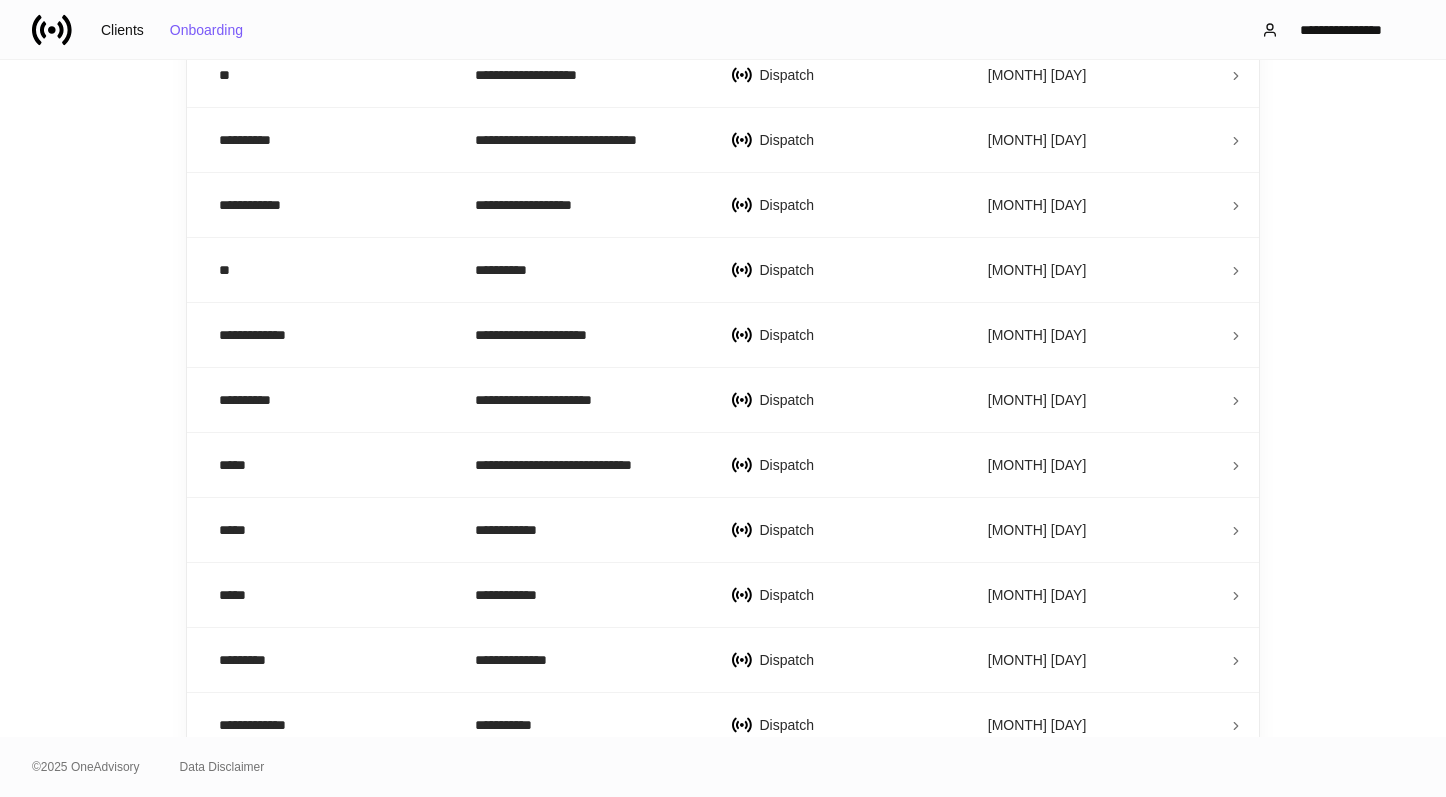 scroll, scrollTop: 0, scrollLeft: 0, axis: both 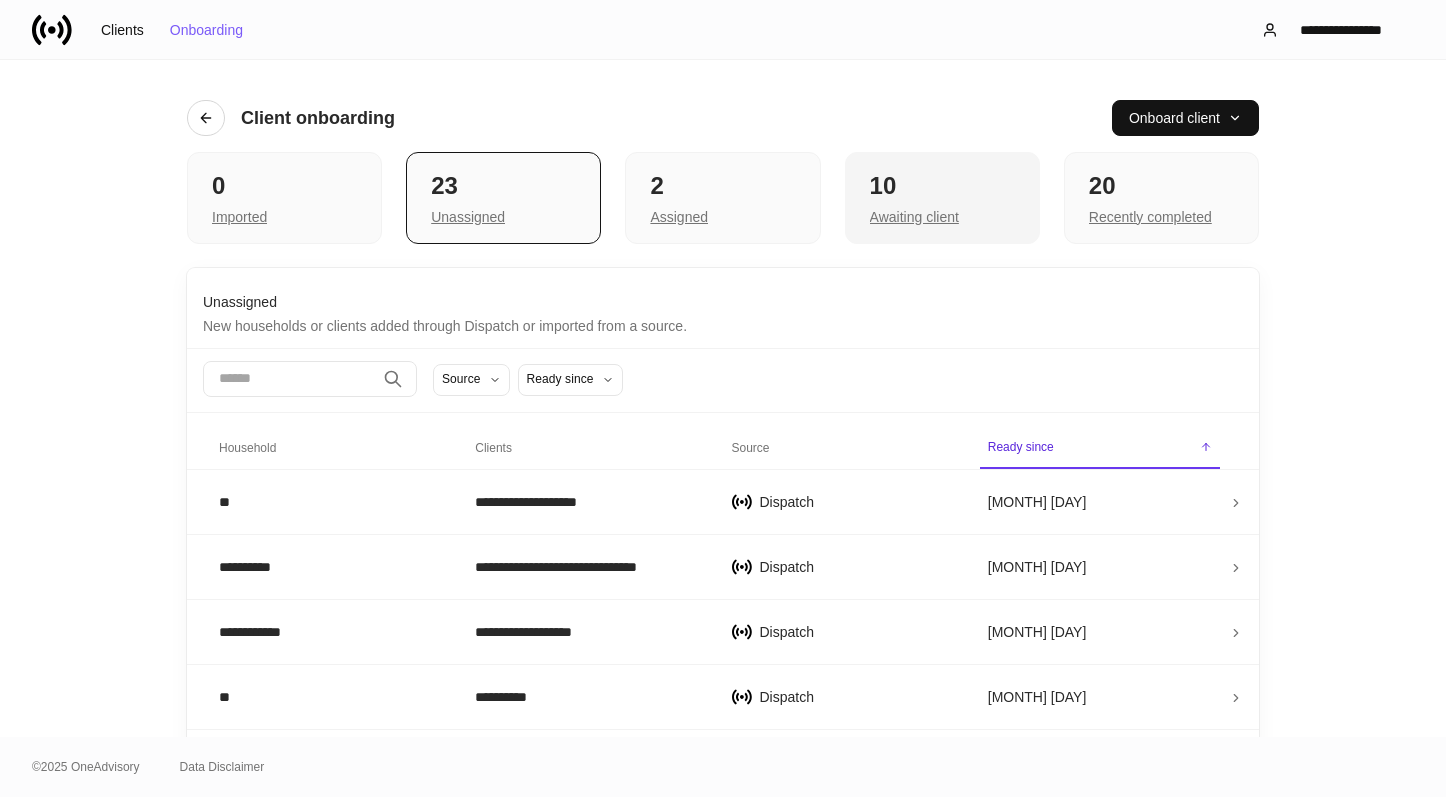 click on "10" at bounding box center [284, 186] 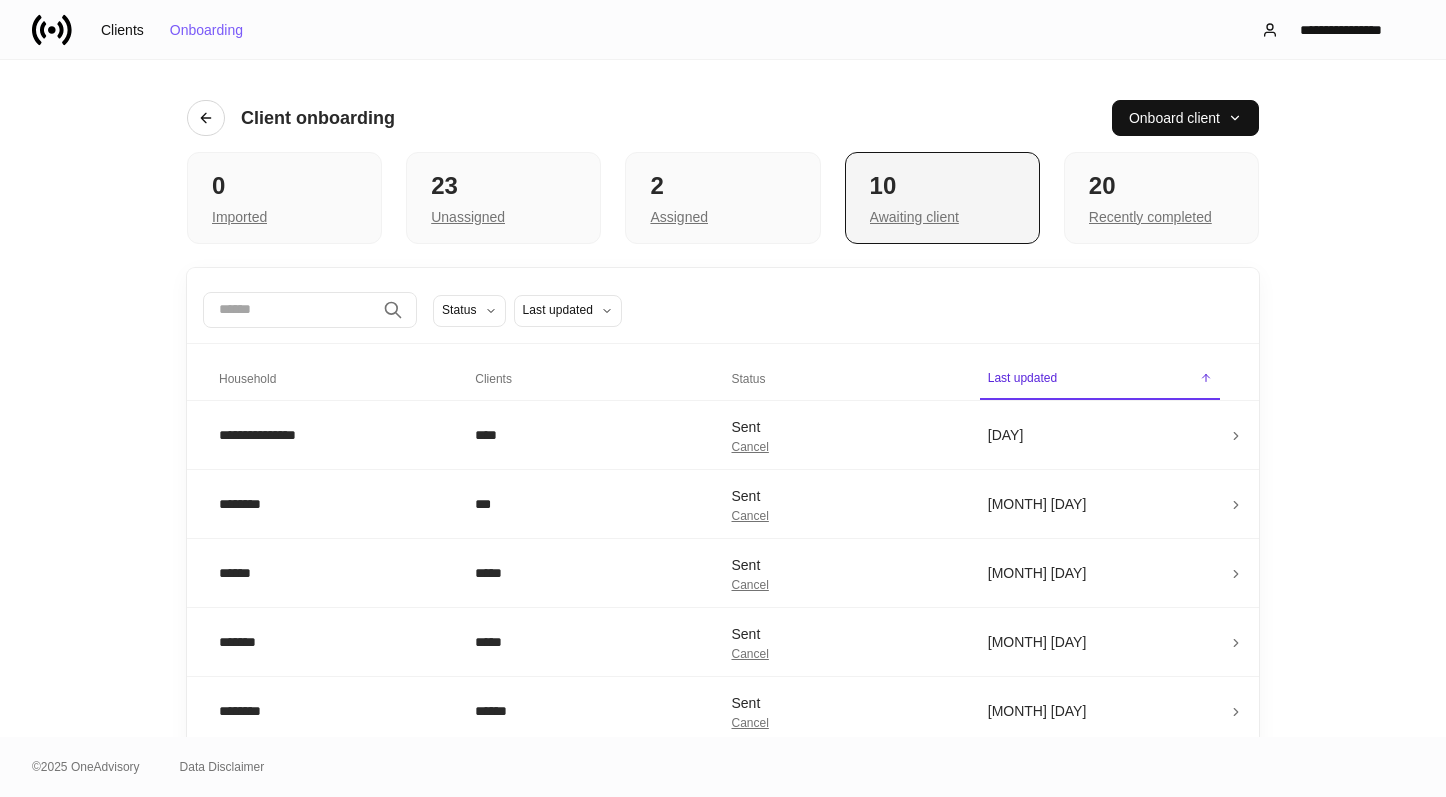 click on "10" at bounding box center [942, 186] 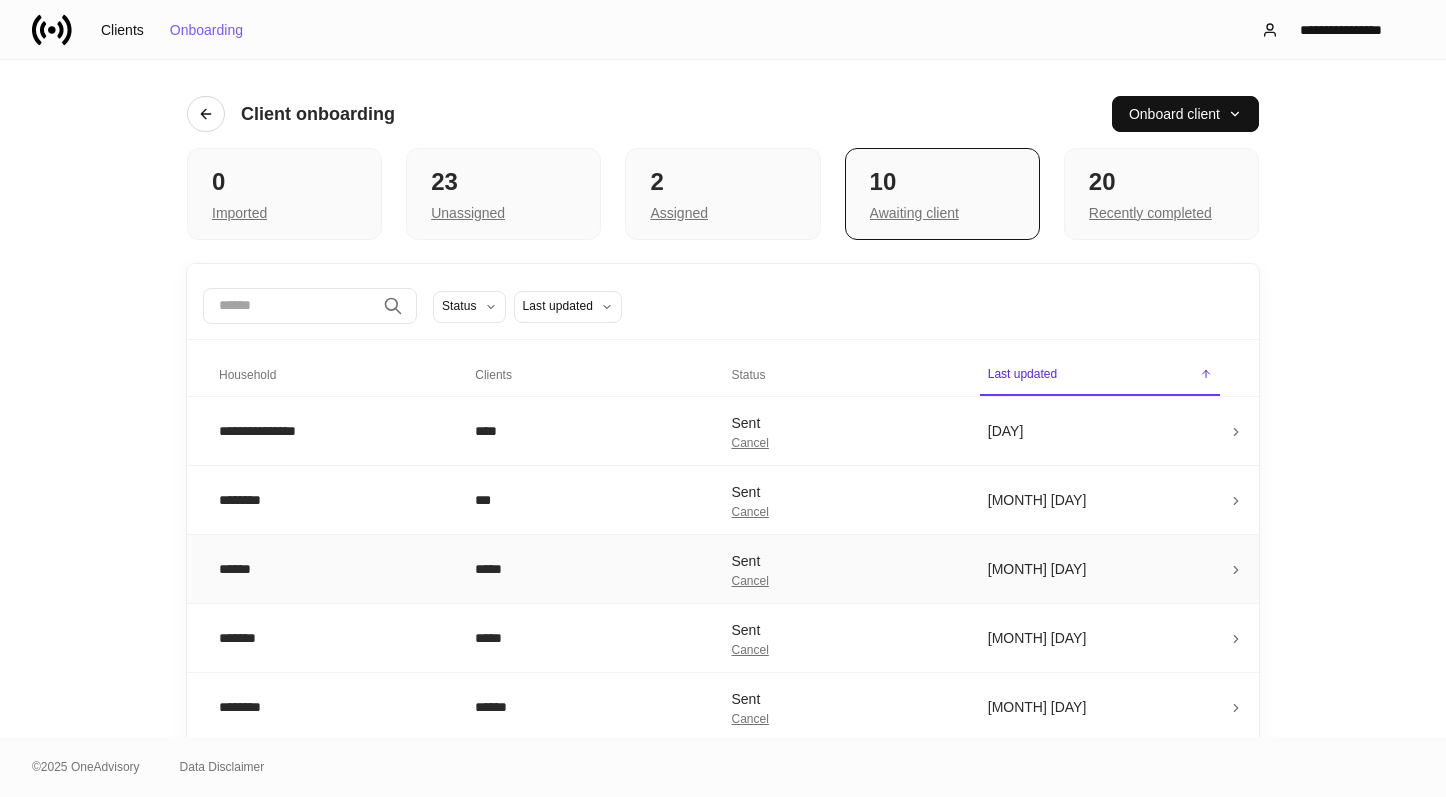 scroll, scrollTop: 0, scrollLeft: 0, axis: both 